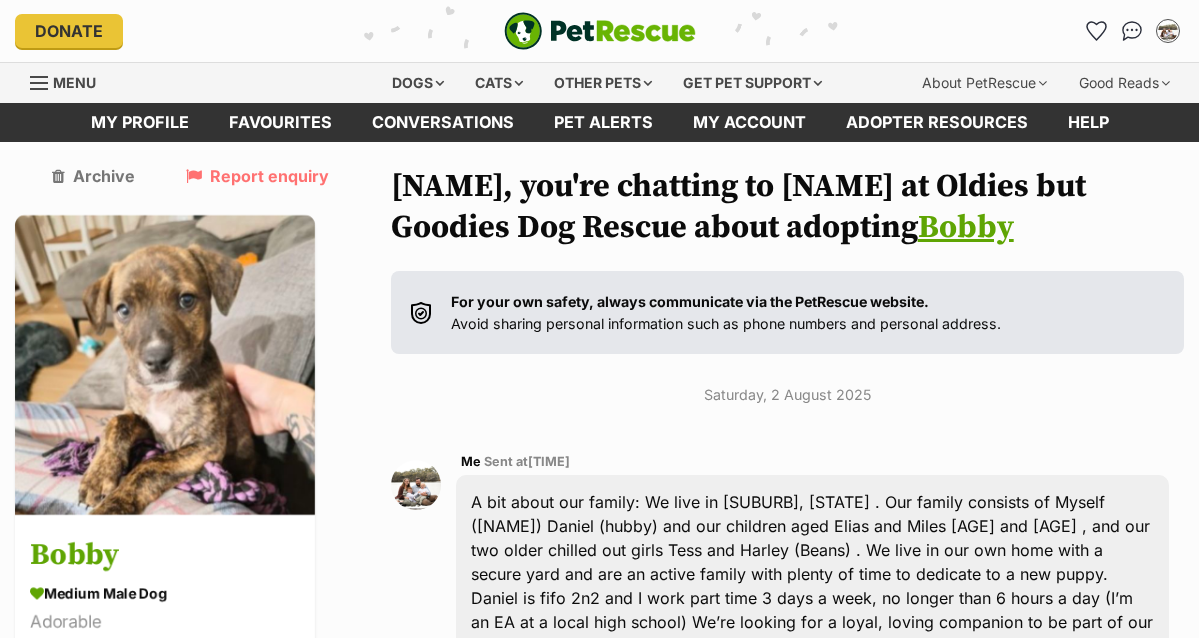 scroll, scrollTop: 0, scrollLeft: 0, axis: both 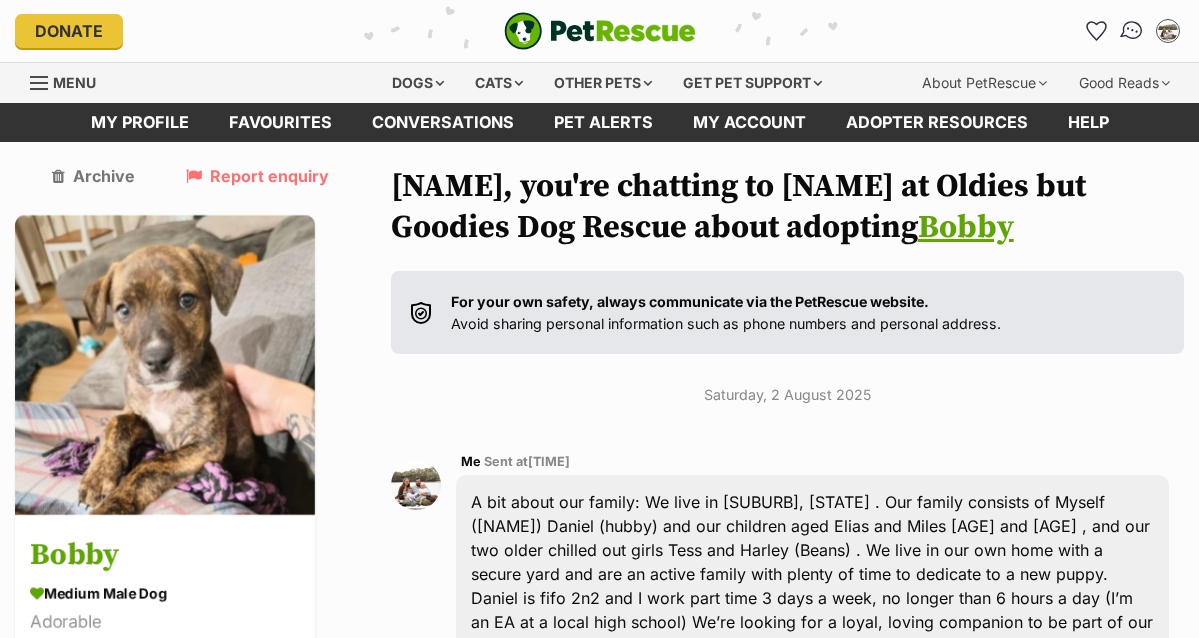 click at bounding box center [1132, 31] 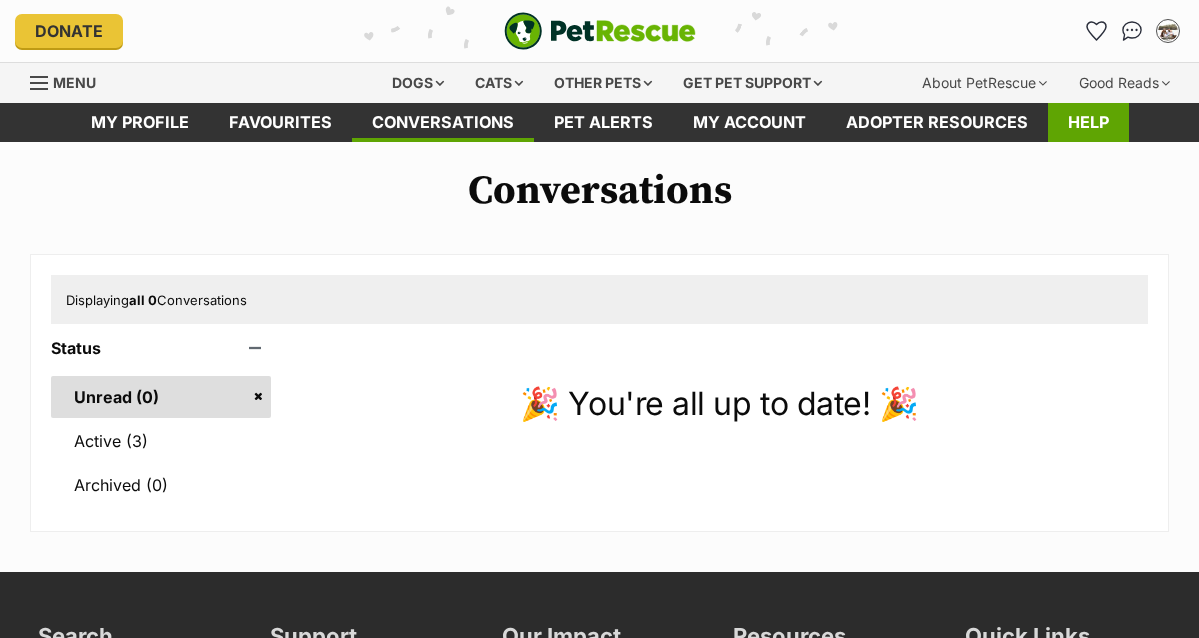 scroll, scrollTop: 0, scrollLeft: 0, axis: both 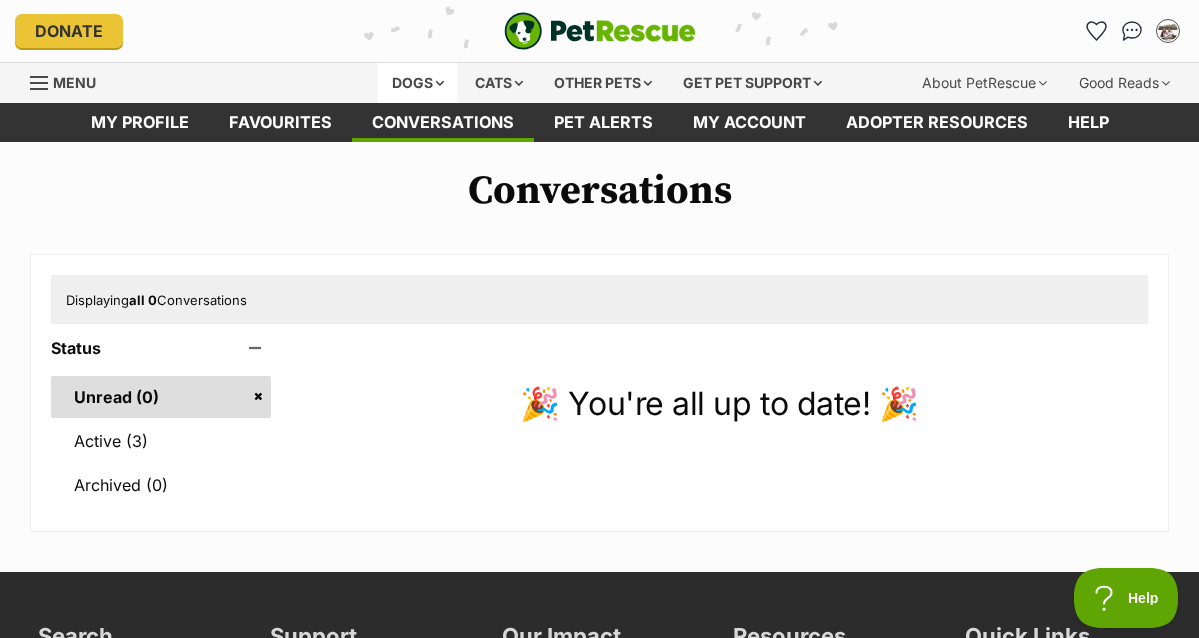 click on "Dogs" at bounding box center [418, 83] 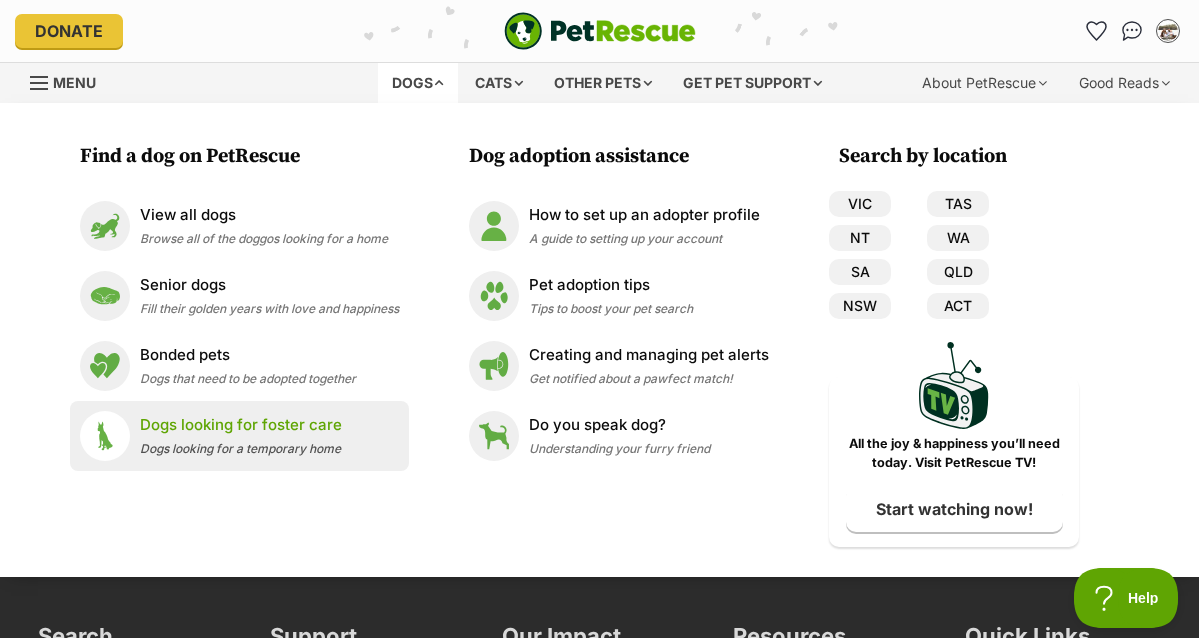 click at bounding box center [105, 436] 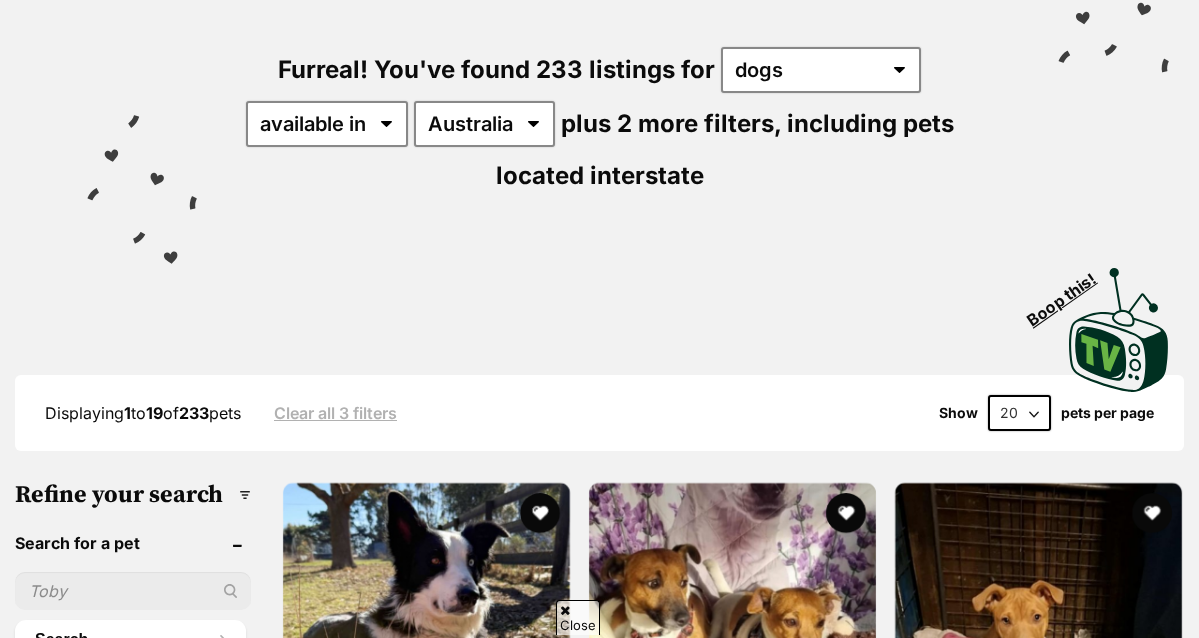 scroll, scrollTop: 365, scrollLeft: 0, axis: vertical 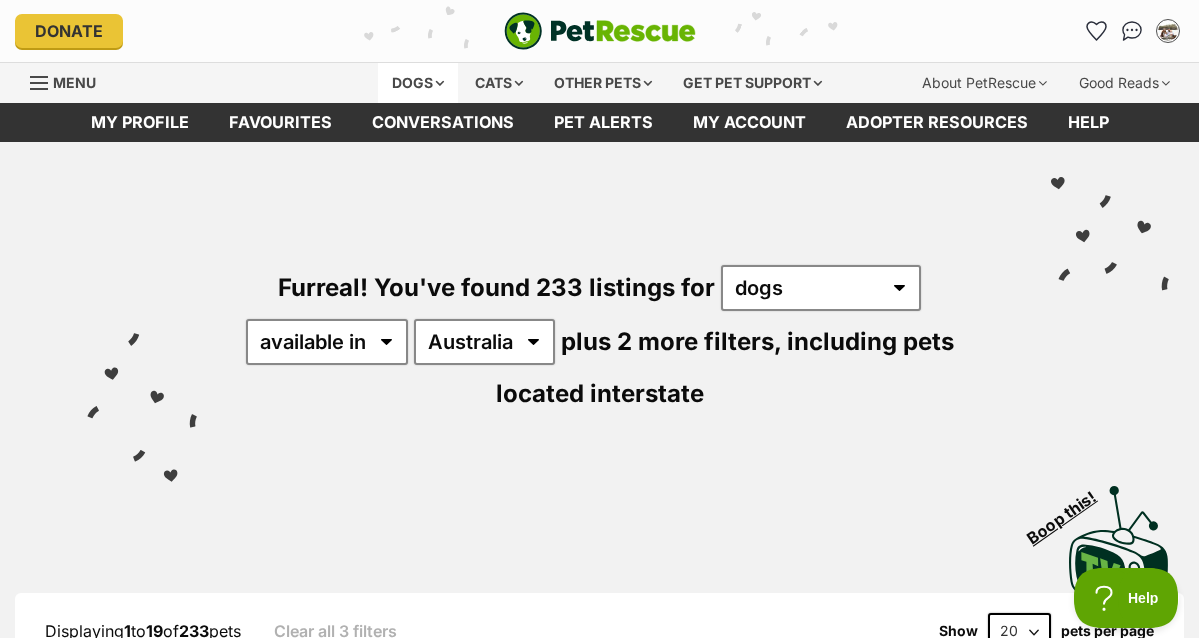 click on "Dogs" at bounding box center [418, 83] 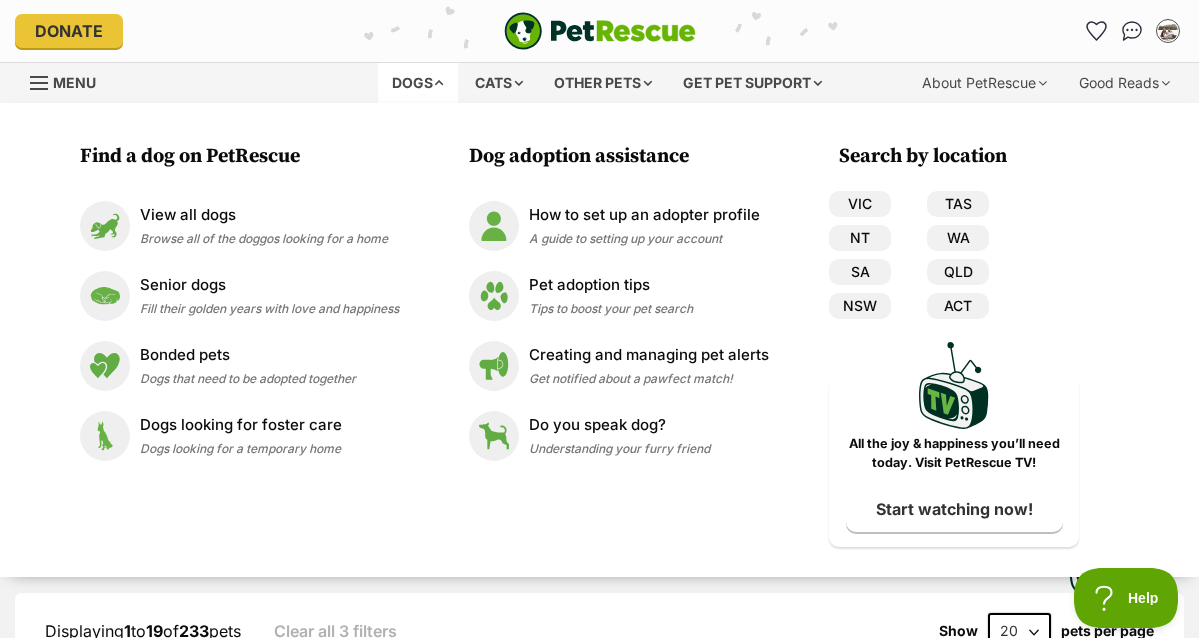 scroll, scrollTop: 0, scrollLeft: 0, axis: both 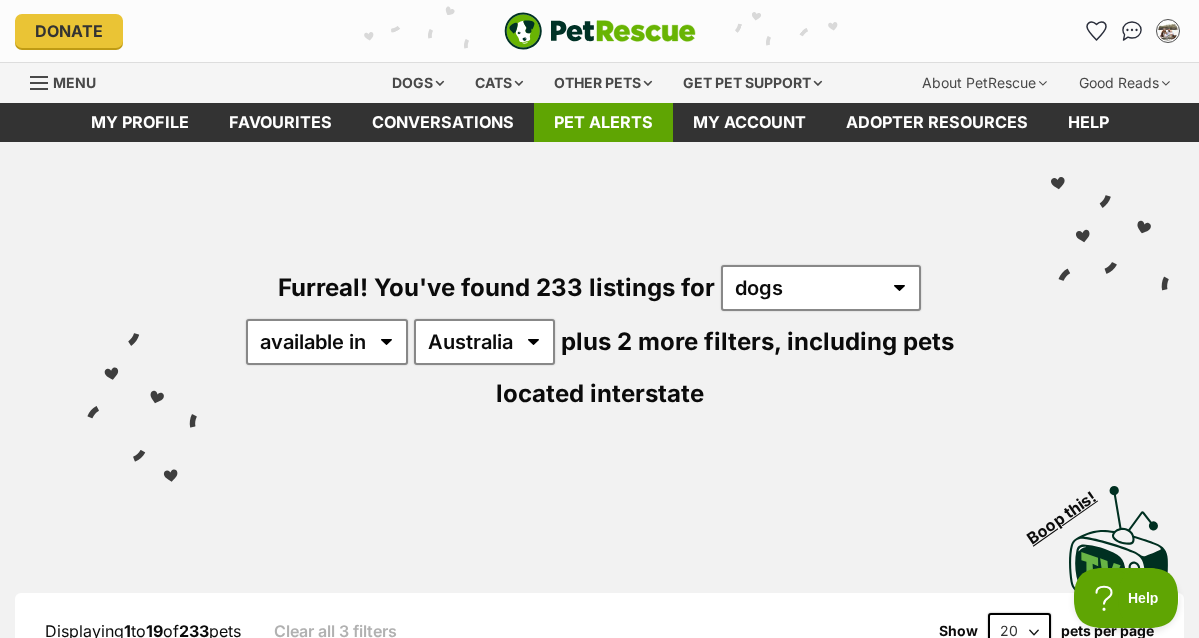 click on "Pet alerts" at bounding box center (603, 122) 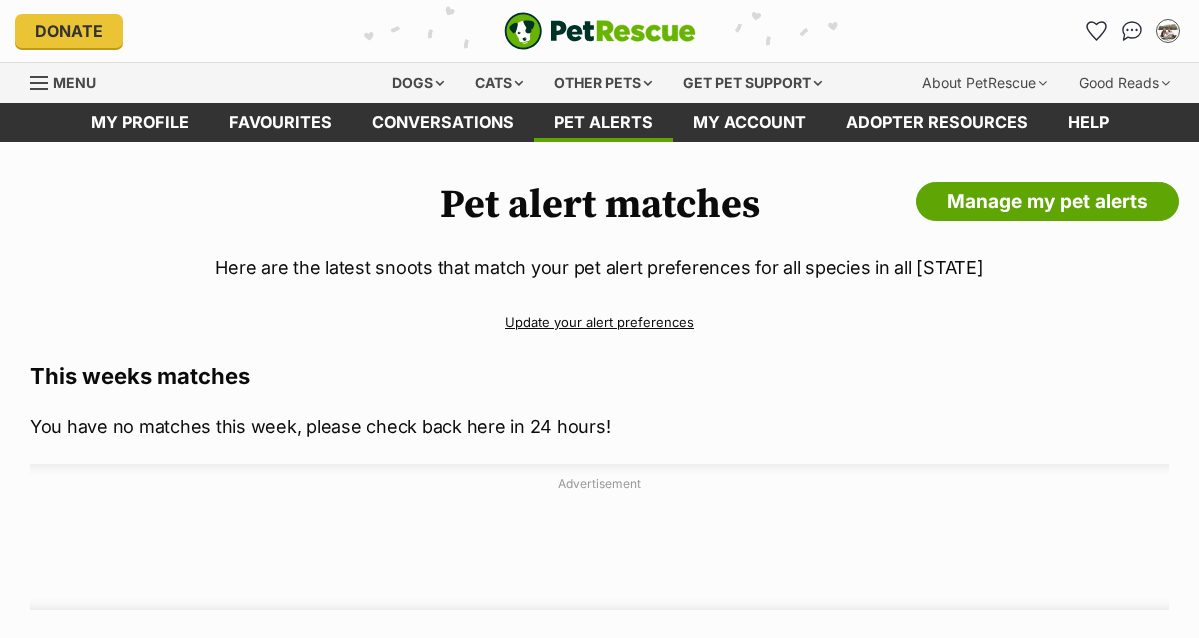 scroll, scrollTop: 0, scrollLeft: 0, axis: both 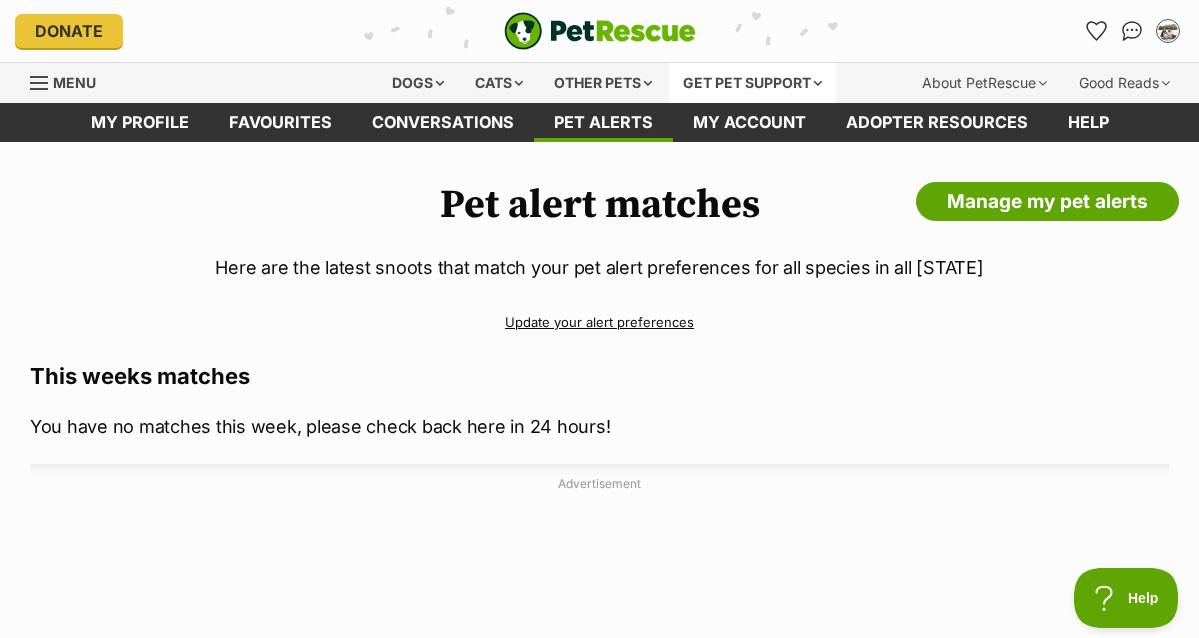 click on "Get pet support" at bounding box center [752, 83] 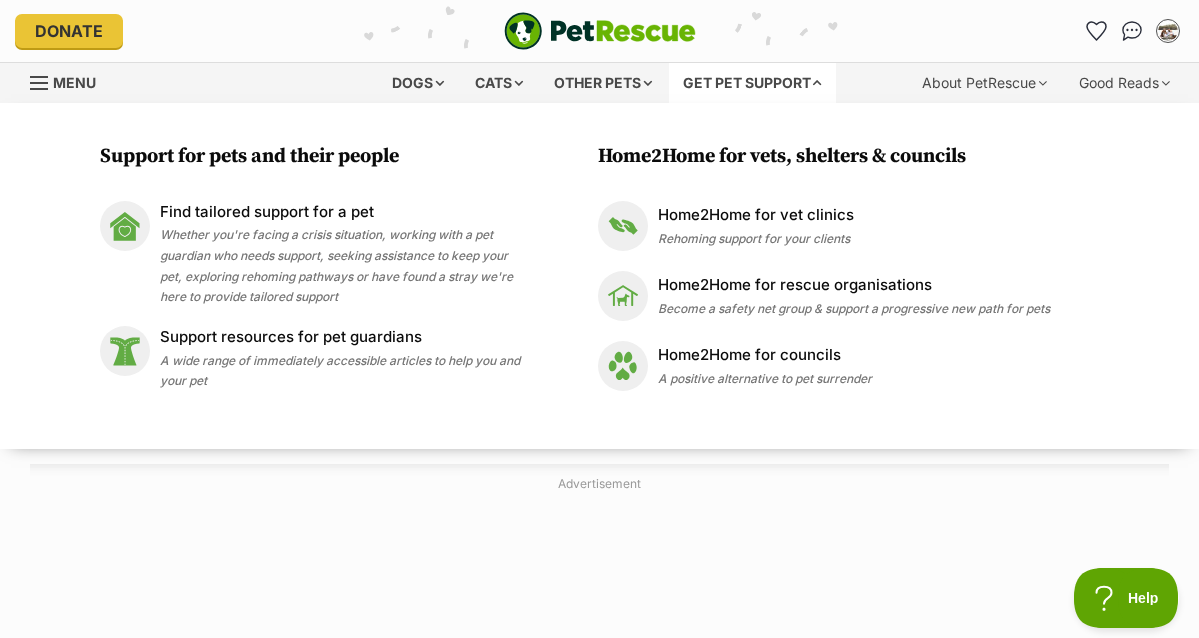click on "Get pet support" at bounding box center [752, 83] 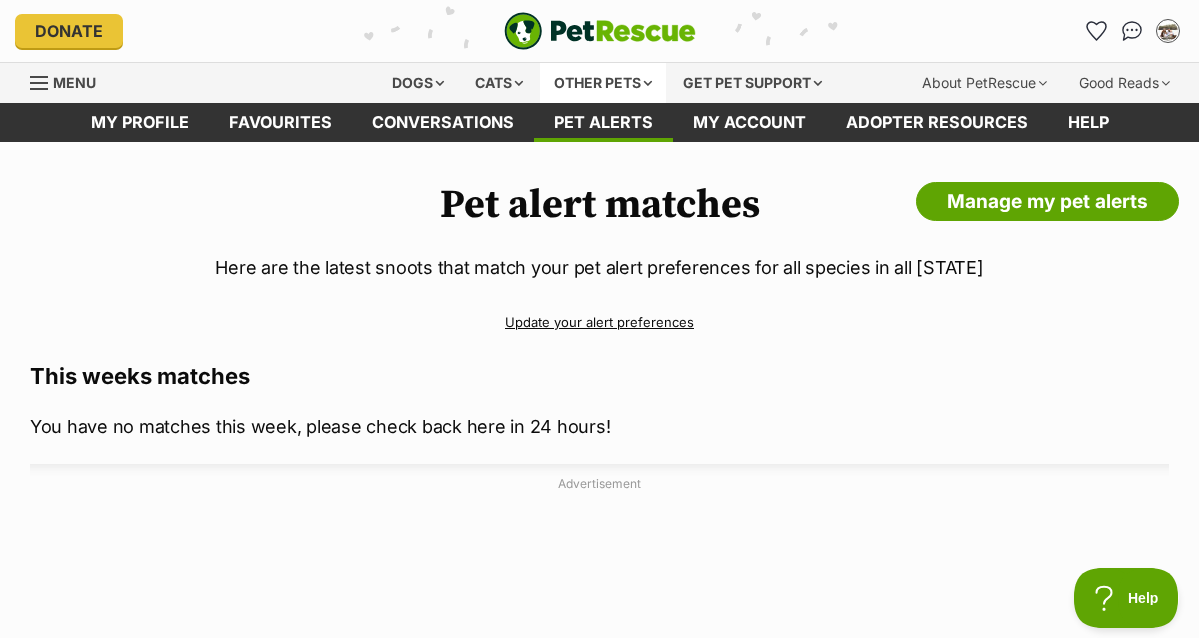 click on "Other pets" at bounding box center (603, 83) 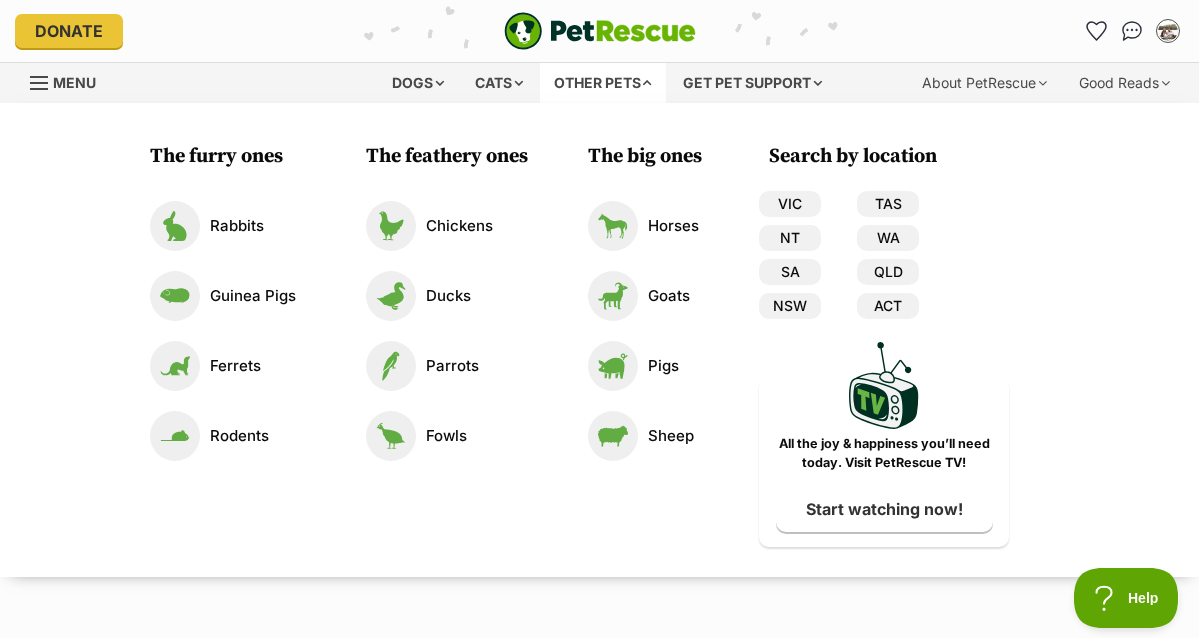 click on "Other pets" at bounding box center (603, 83) 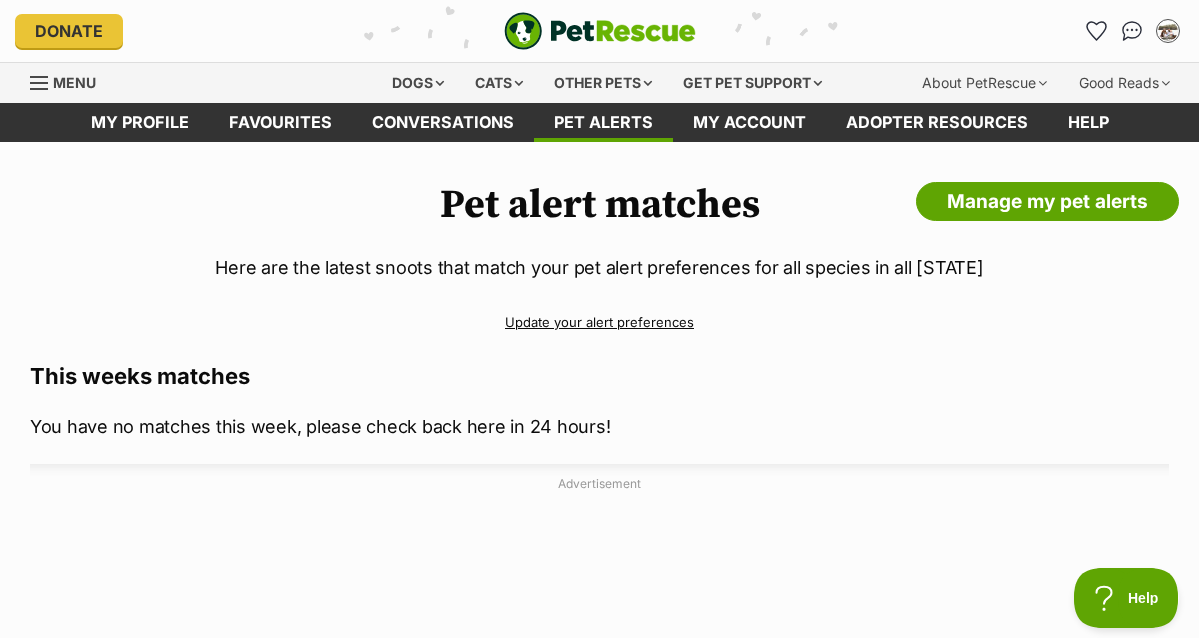 click at bounding box center (40, 83) 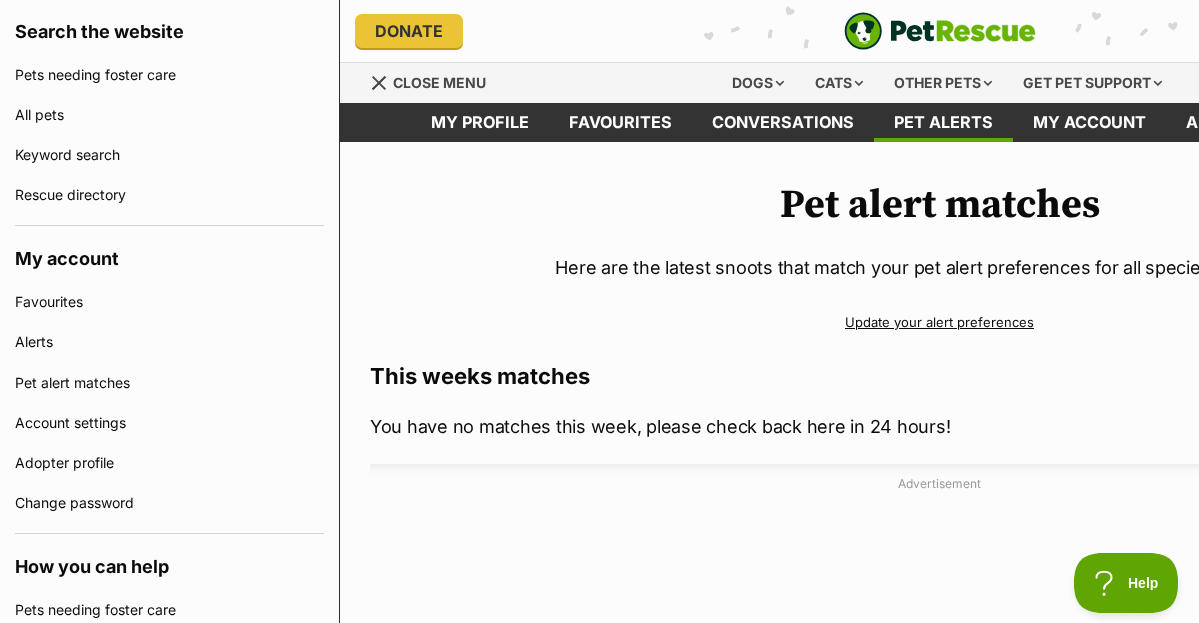 scroll, scrollTop: 443, scrollLeft: 0, axis: vertical 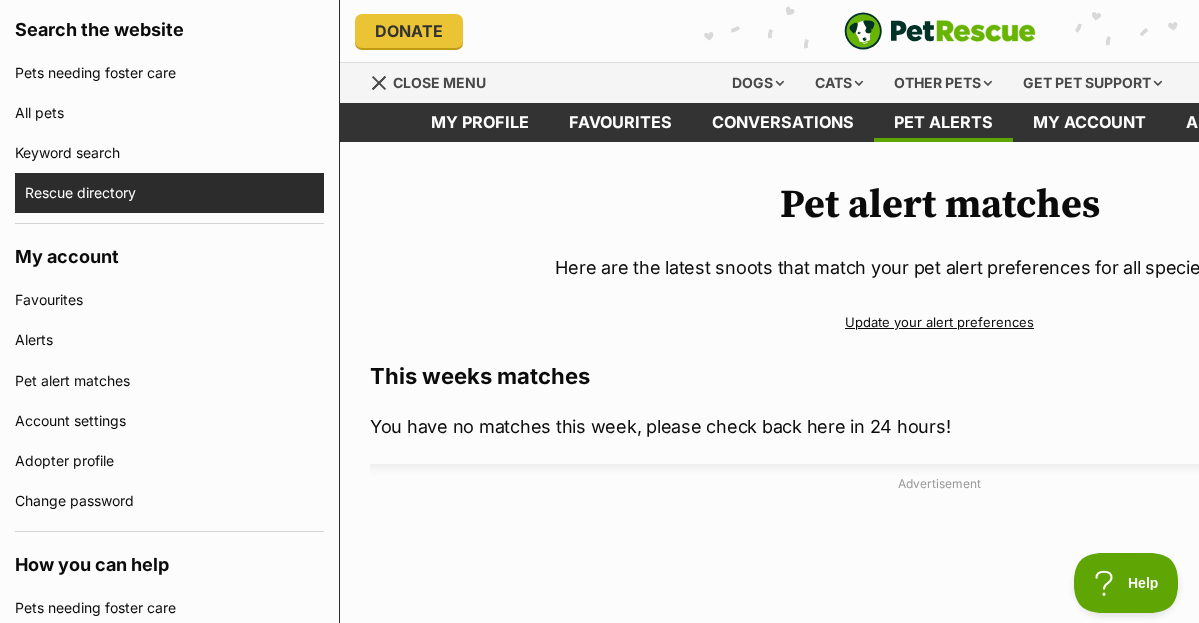 click on "Rescue directory" at bounding box center [174, 193] 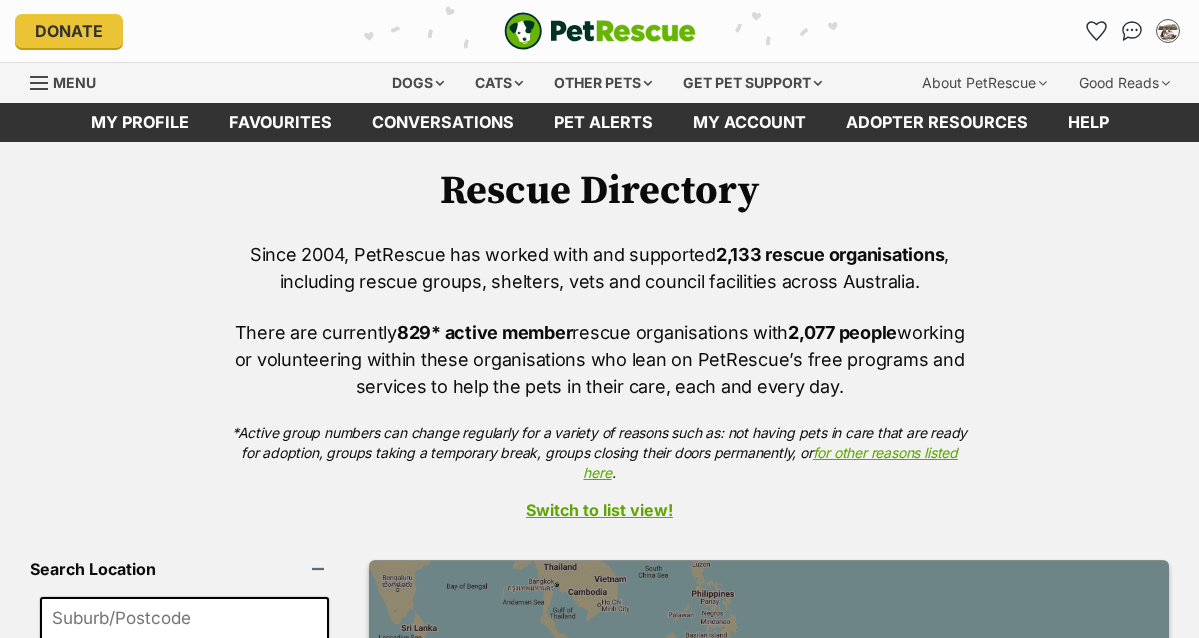 scroll, scrollTop: 367, scrollLeft: 0, axis: vertical 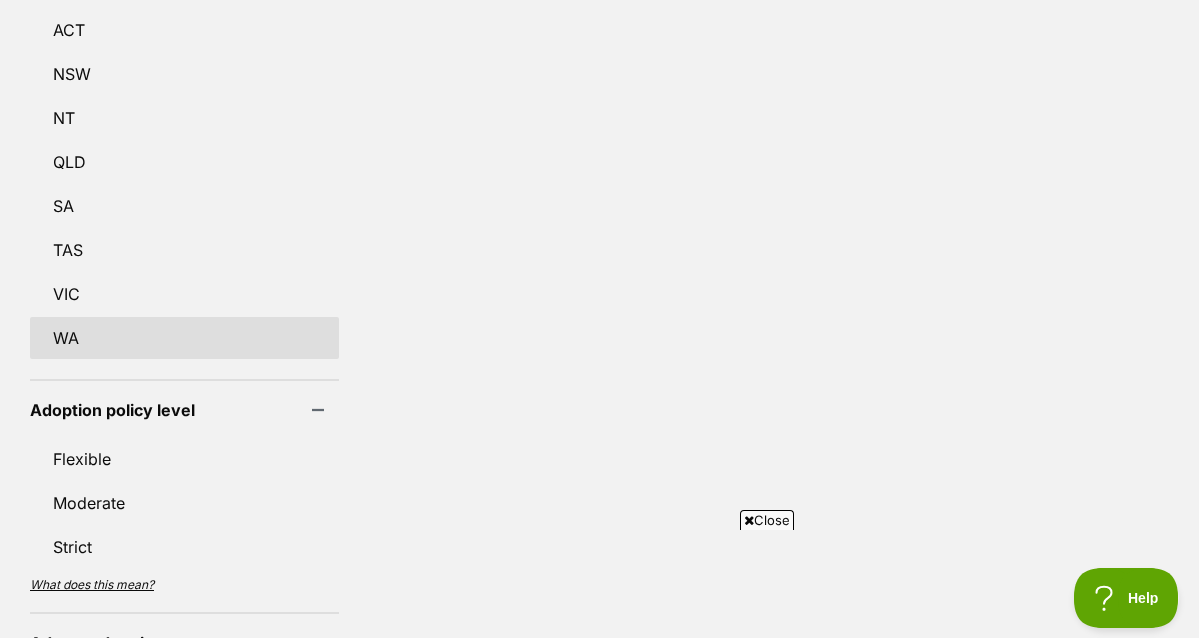click on "WA" at bounding box center [184, 338] 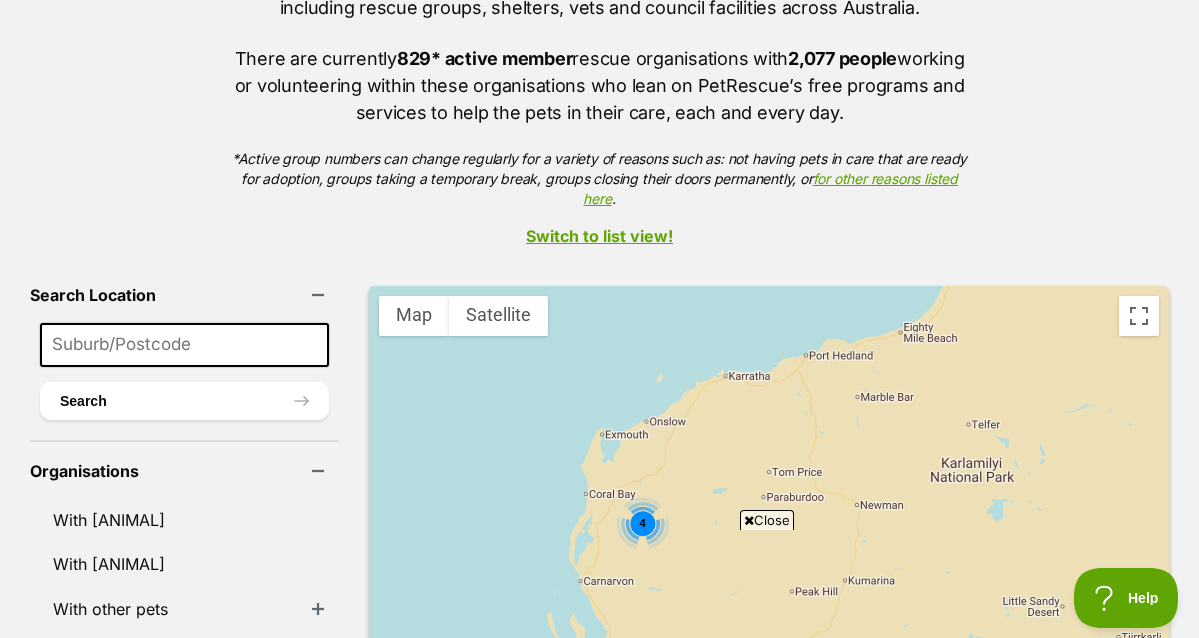 scroll, scrollTop: 270, scrollLeft: 0, axis: vertical 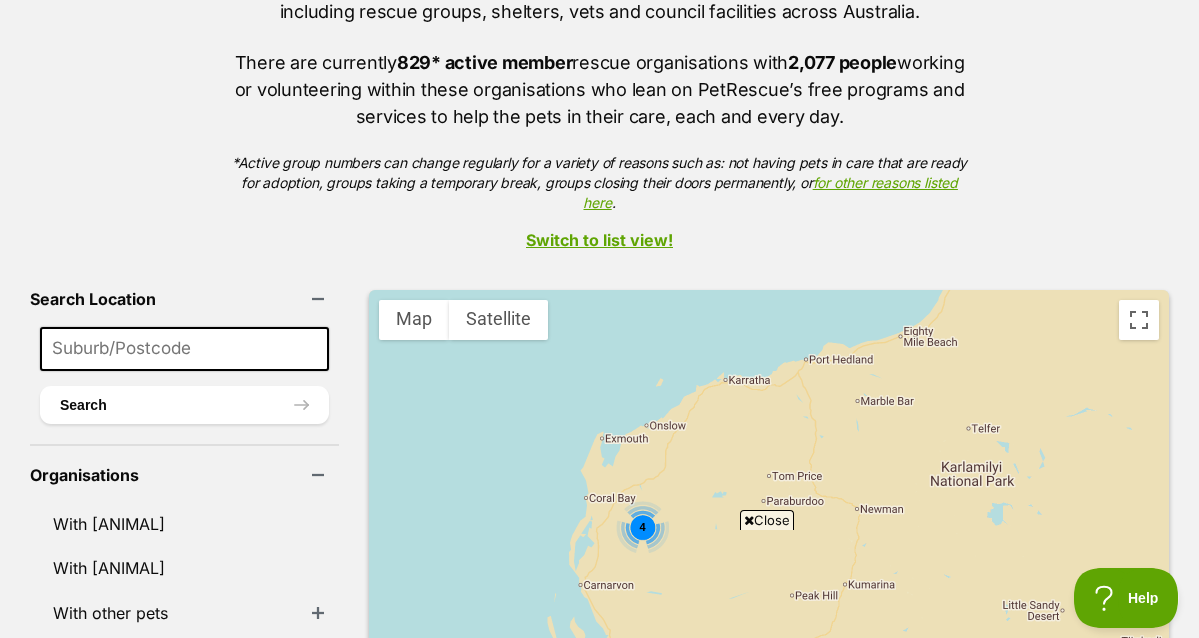 click on "Switch to list view!" at bounding box center [599, 240] 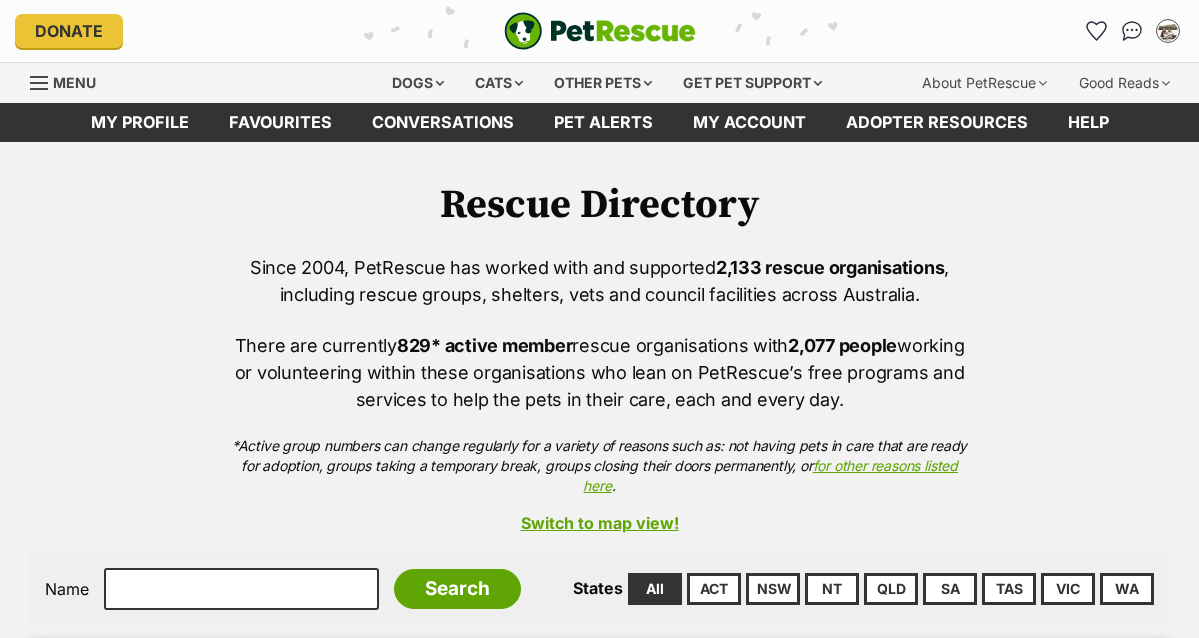 scroll, scrollTop: 0, scrollLeft: 0, axis: both 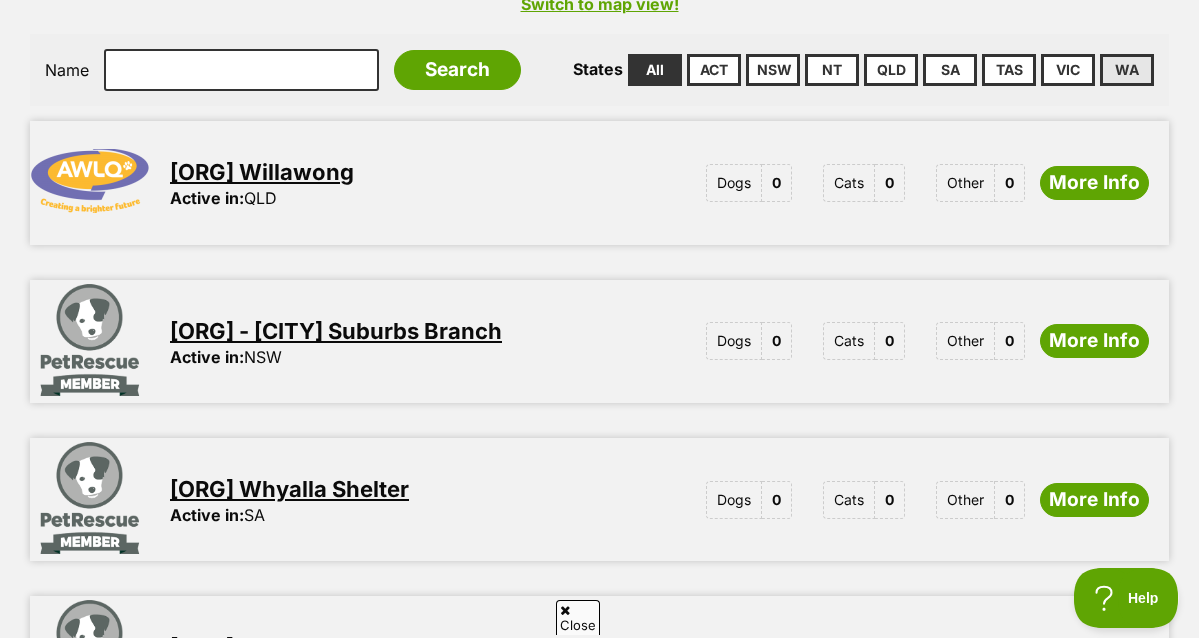 click on "WA" at bounding box center [1127, 70] 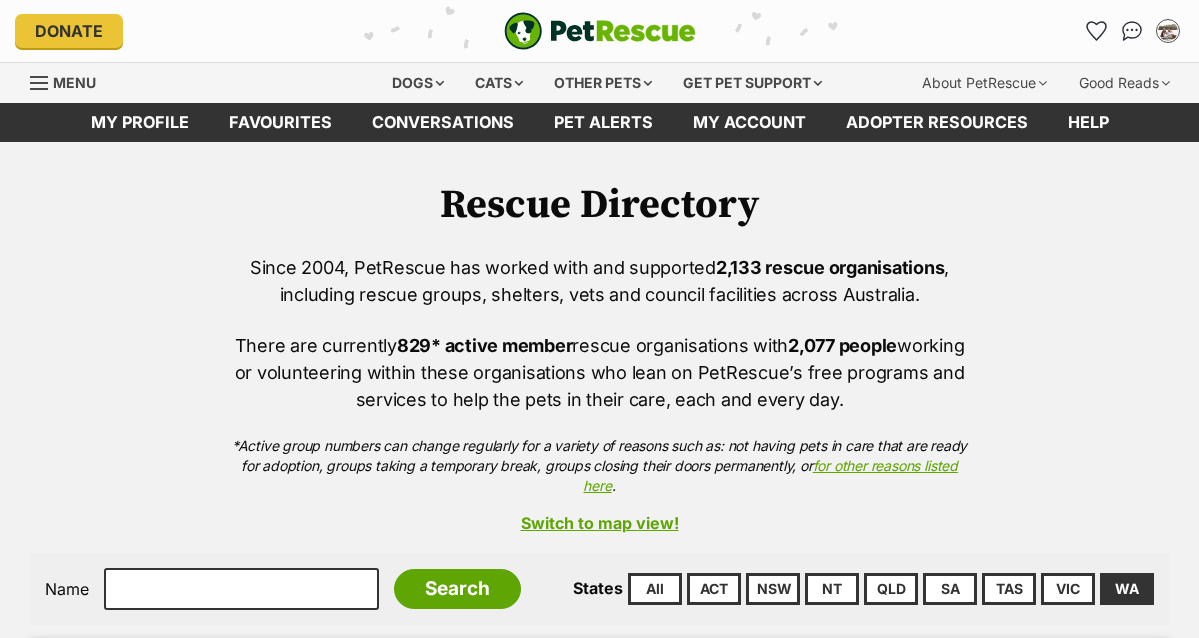scroll, scrollTop: 0, scrollLeft: 0, axis: both 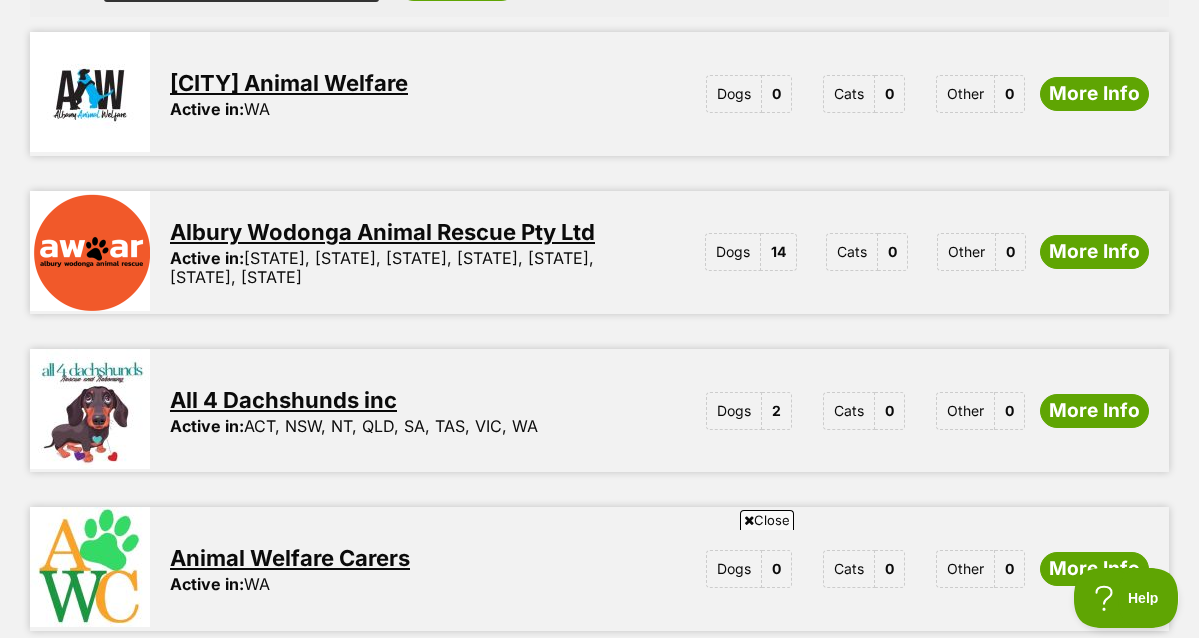 click on "Albury Wodonga Animal Rescue Pty Ltd" at bounding box center (382, 232) 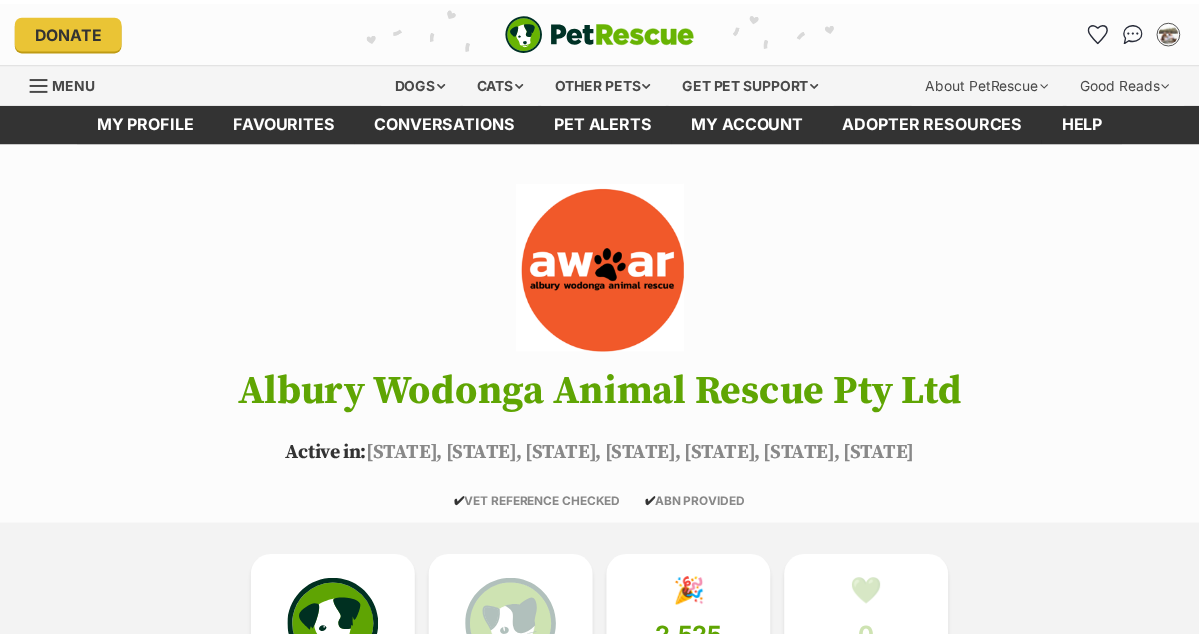 scroll, scrollTop: 0, scrollLeft: 0, axis: both 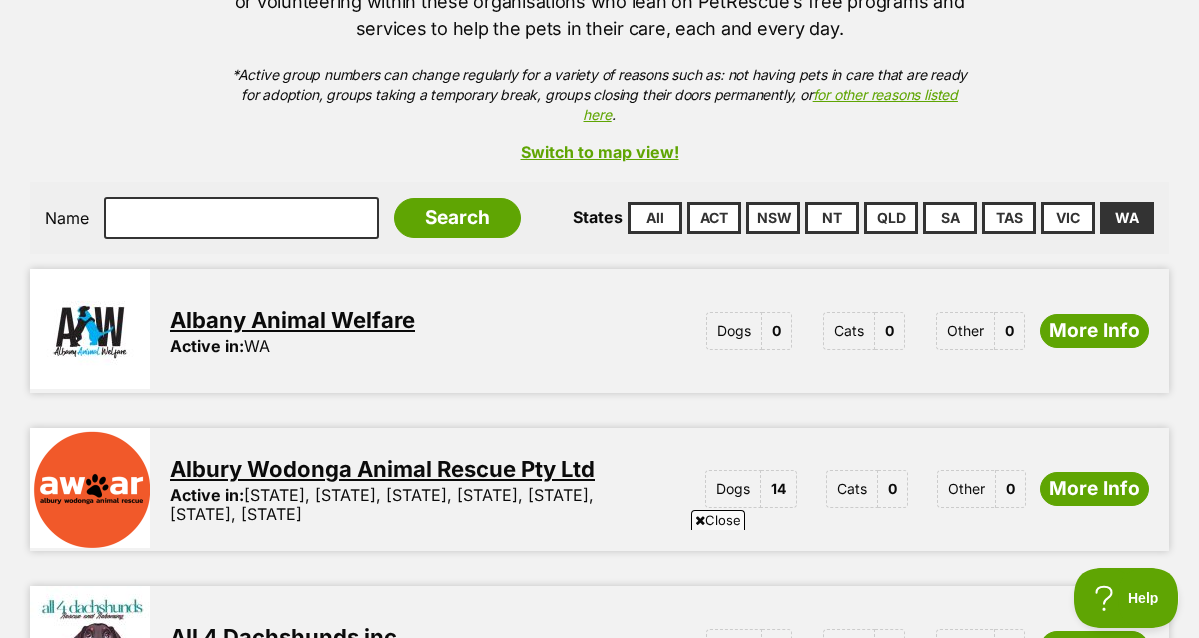 click on "WA" at bounding box center (1127, 218) 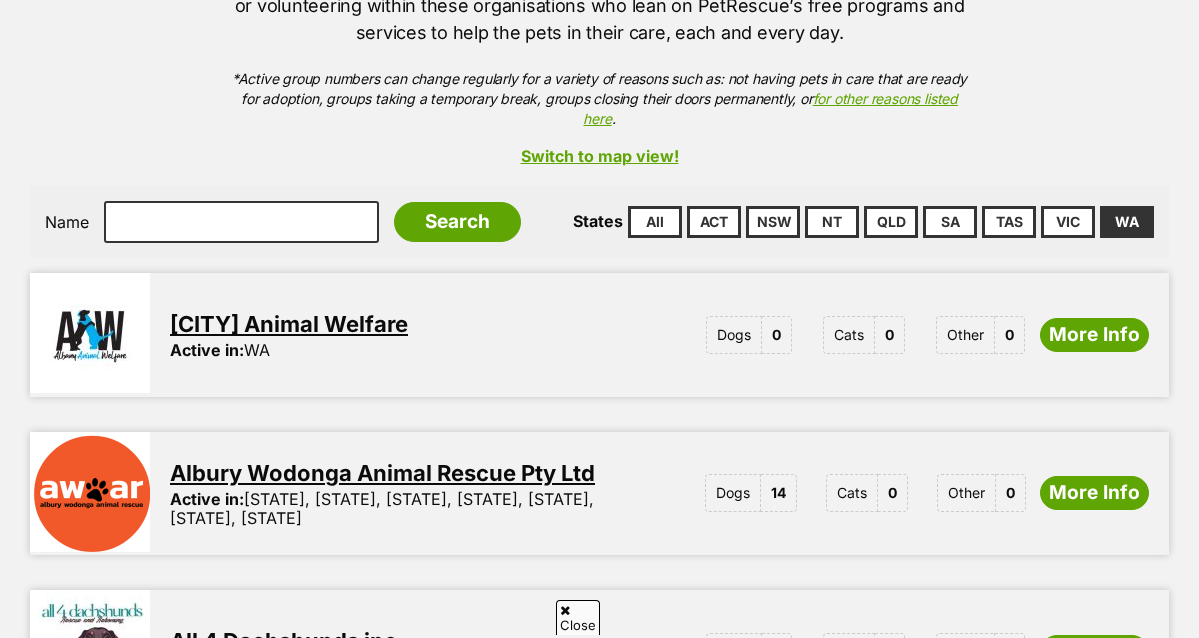 scroll, scrollTop: 0, scrollLeft: 0, axis: both 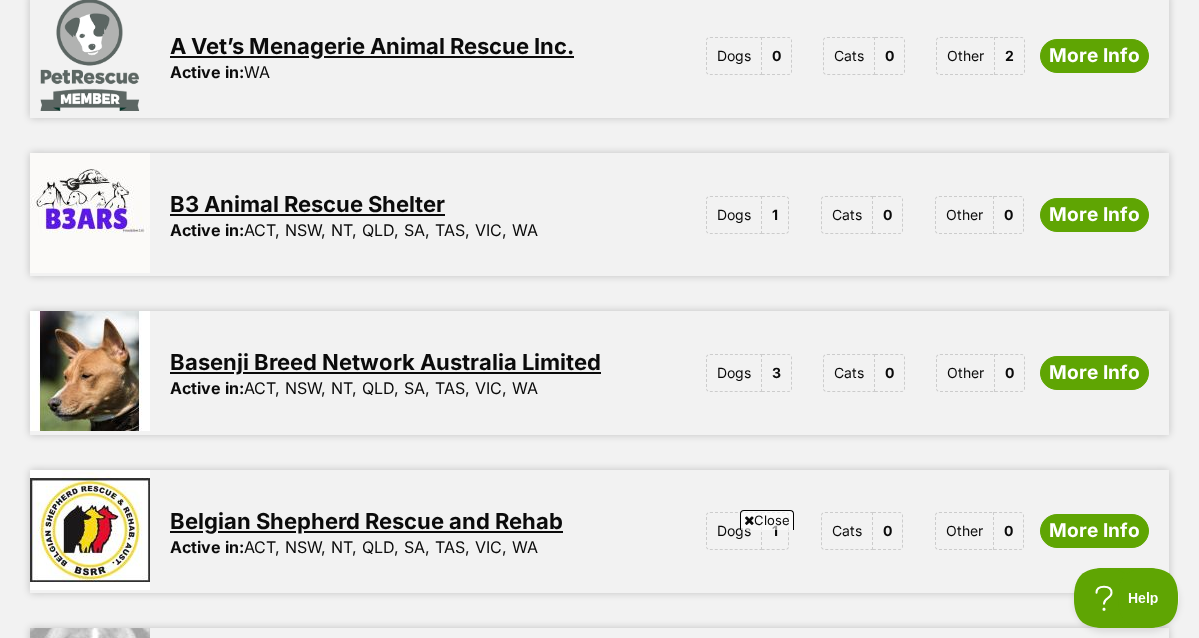 click on "B3 Animal Rescue Shelter" at bounding box center (307, 204) 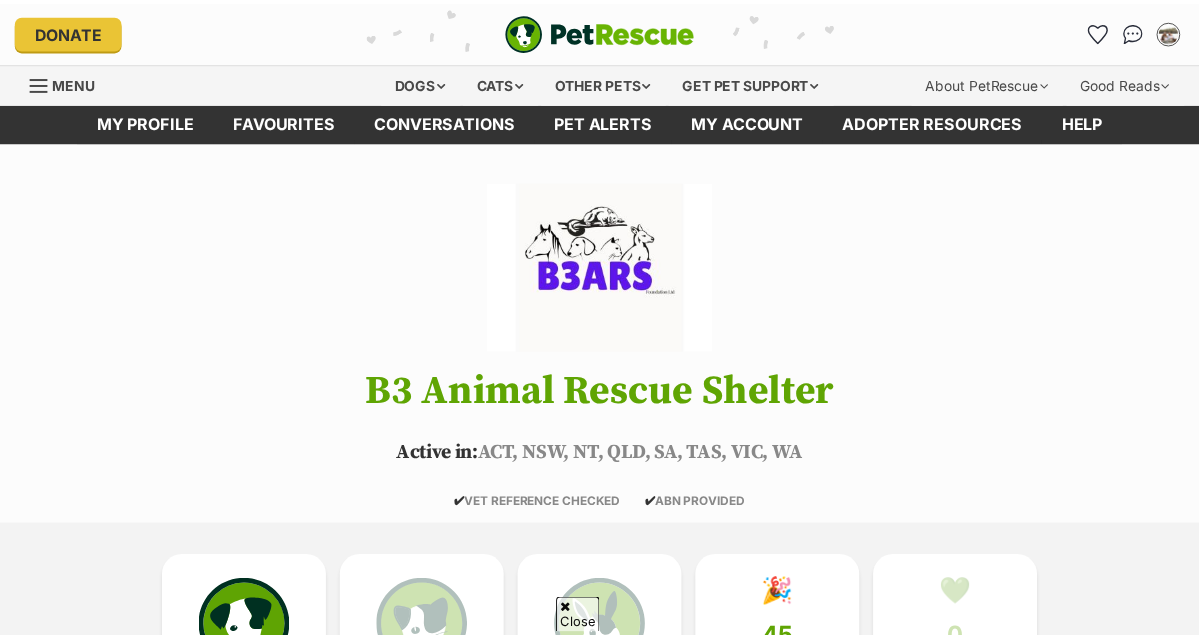 scroll, scrollTop: 881, scrollLeft: 0, axis: vertical 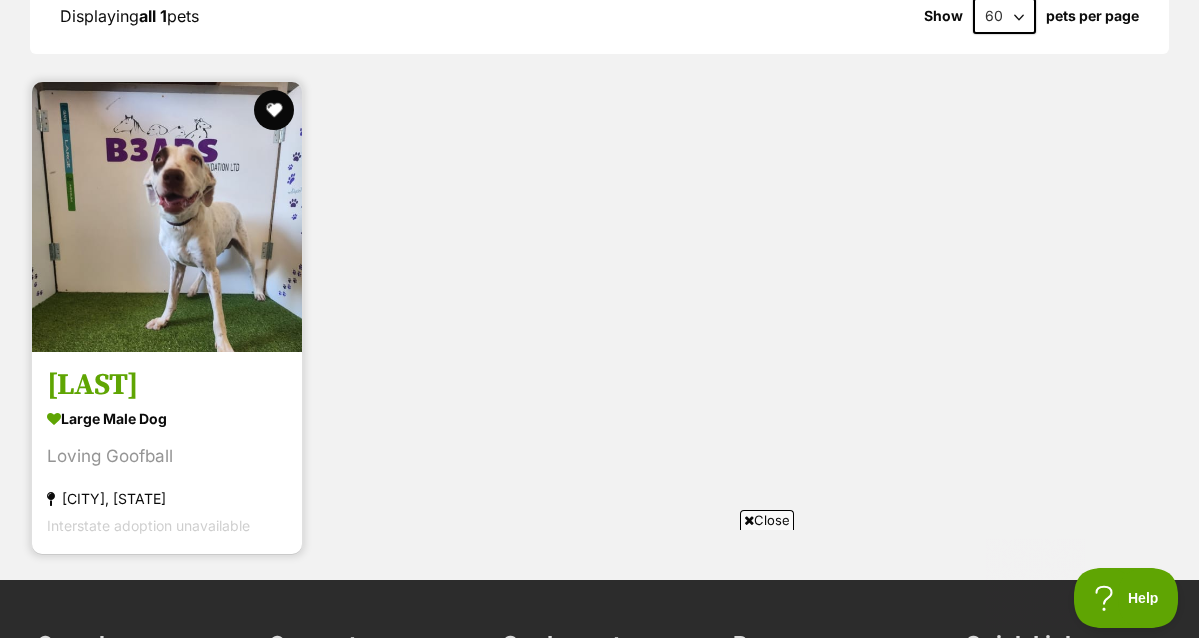 click at bounding box center [167, 217] 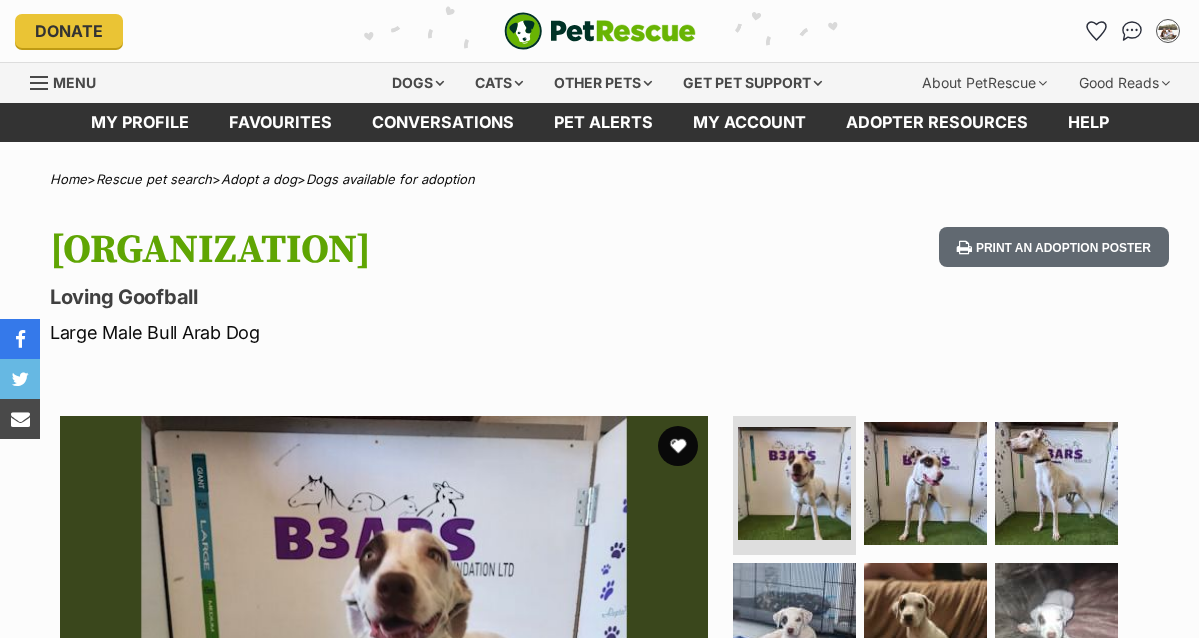 scroll, scrollTop: 0, scrollLeft: 0, axis: both 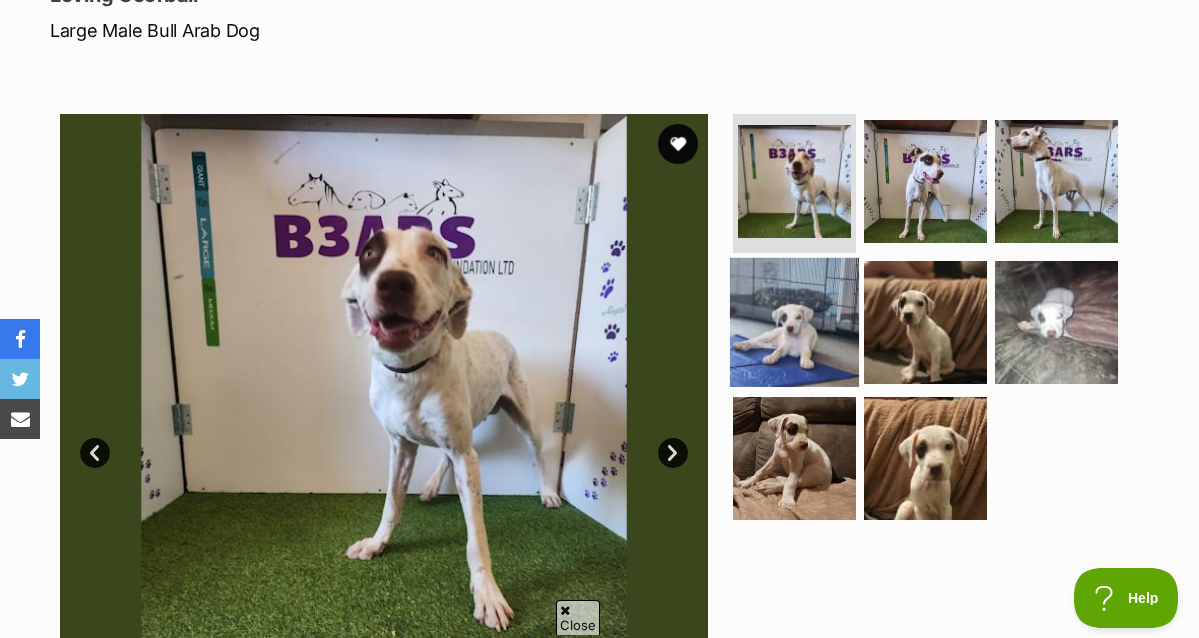 click at bounding box center [794, 322] 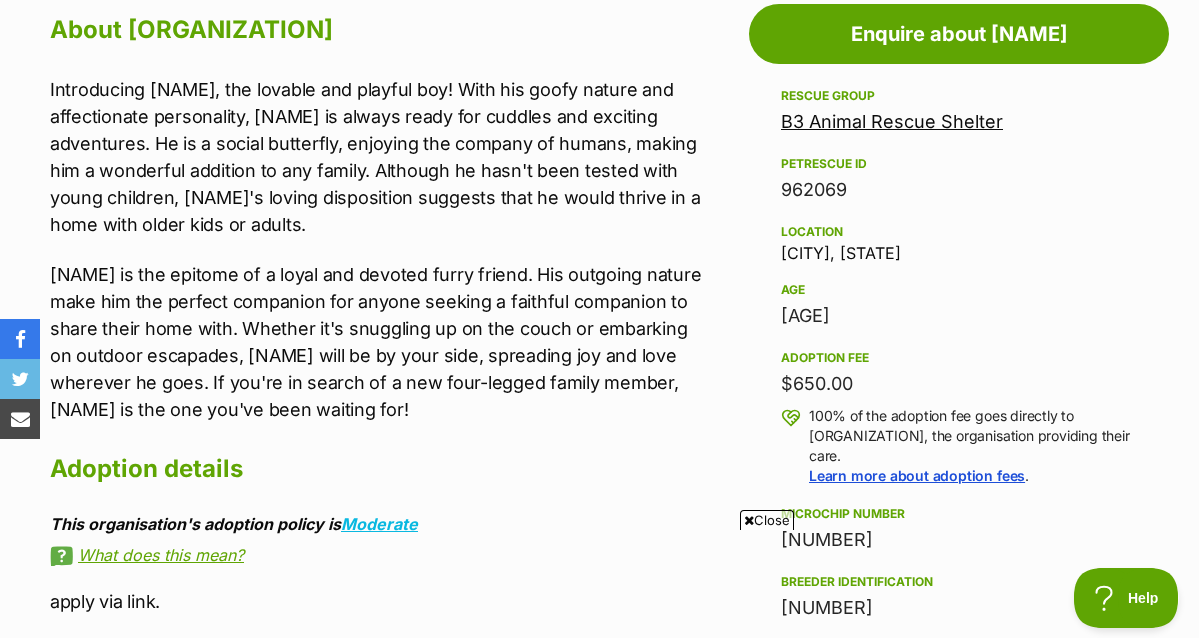scroll, scrollTop: 1193, scrollLeft: 0, axis: vertical 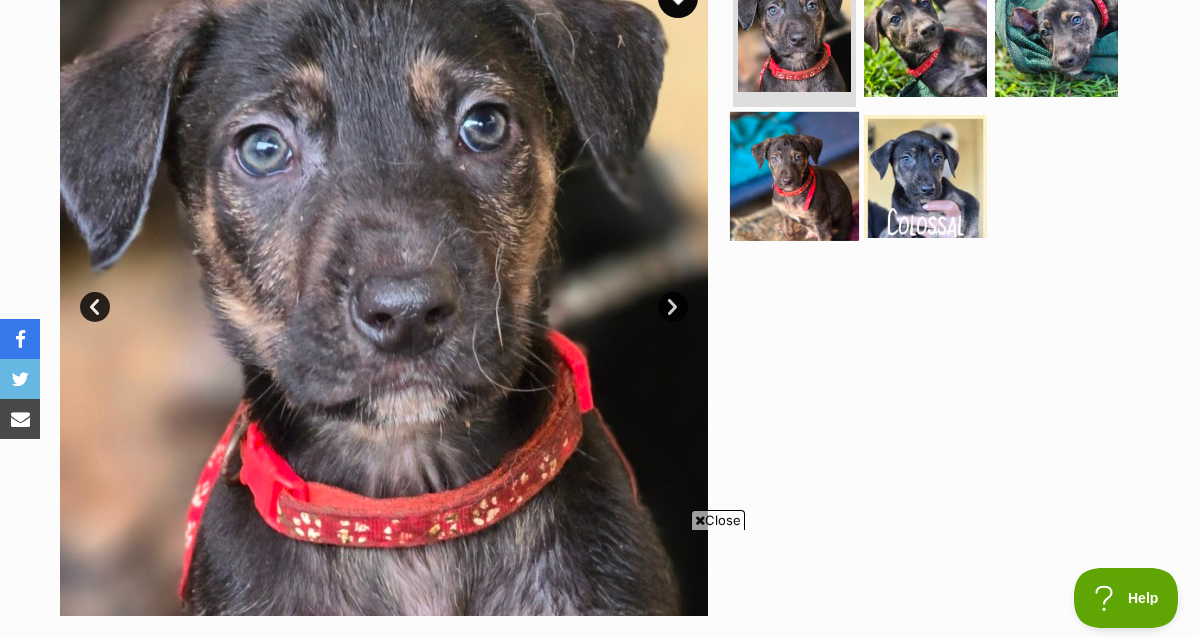 click at bounding box center (794, 176) 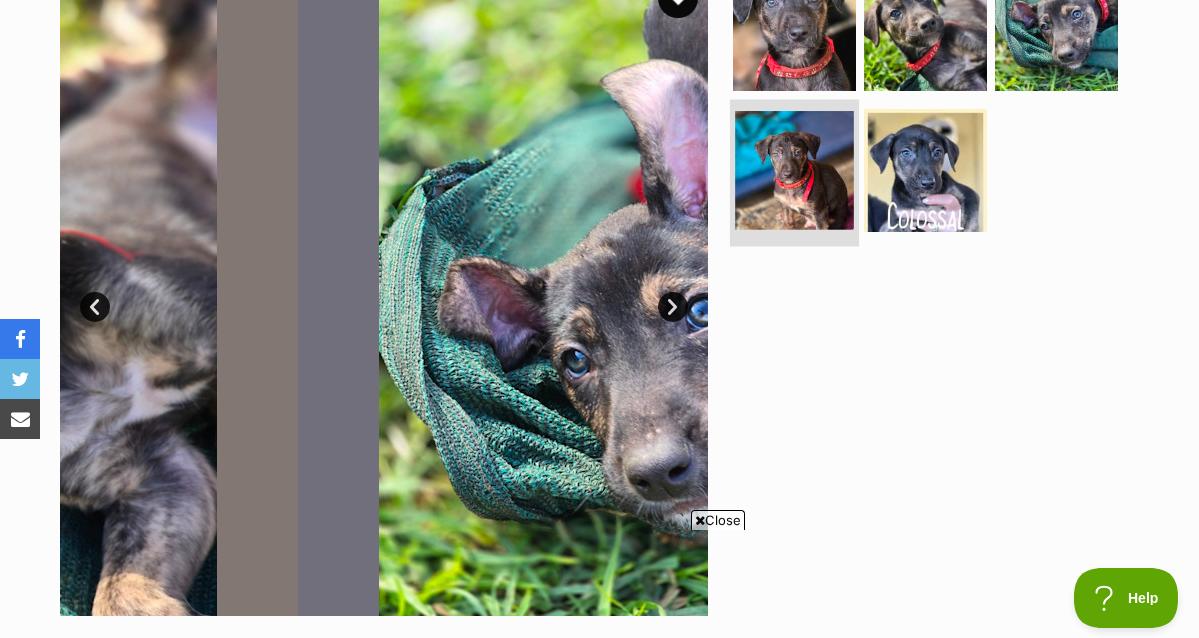 scroll, scrollTop: 0, scrollLeft: 0, axis: both 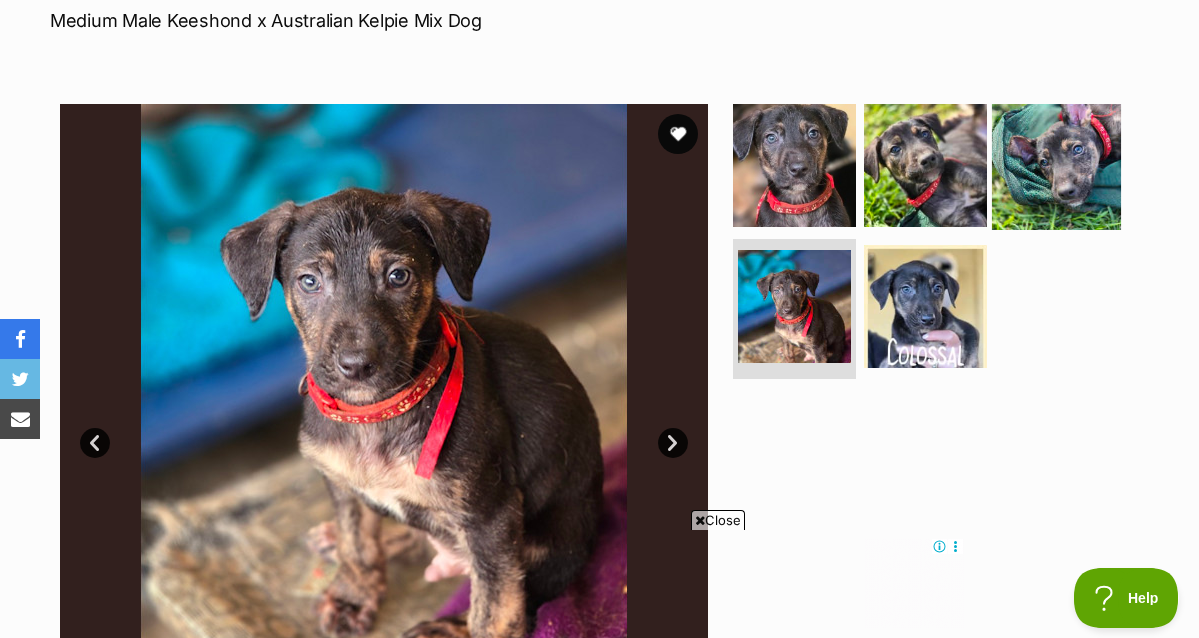 click at bounding box center [1056, 164] 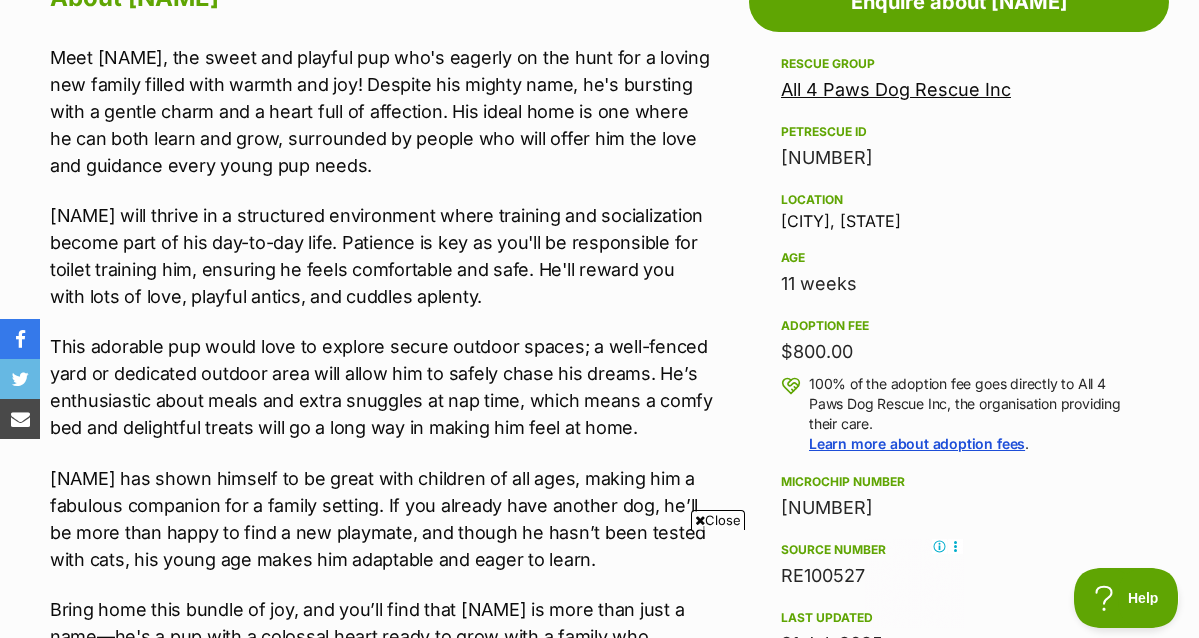 scroll, scrollTop: 1147, scrollLeft: 0, axis: vertical 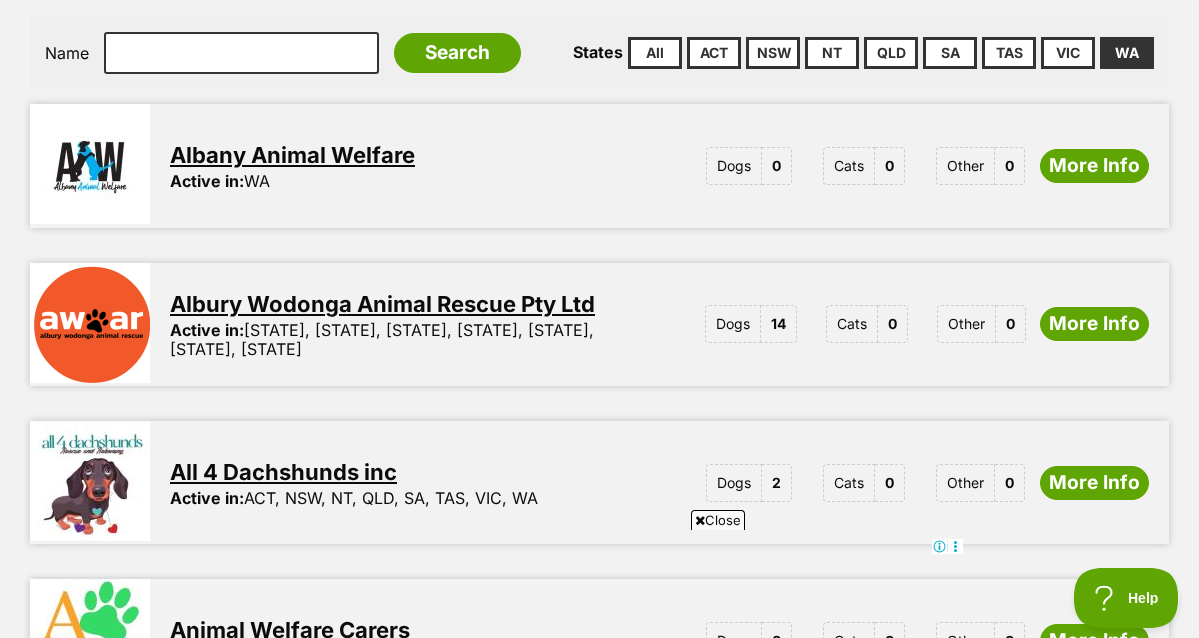 click on "Albury Wodonga Animal Rescue Pty Ltd" at bounding box center (382, 304) 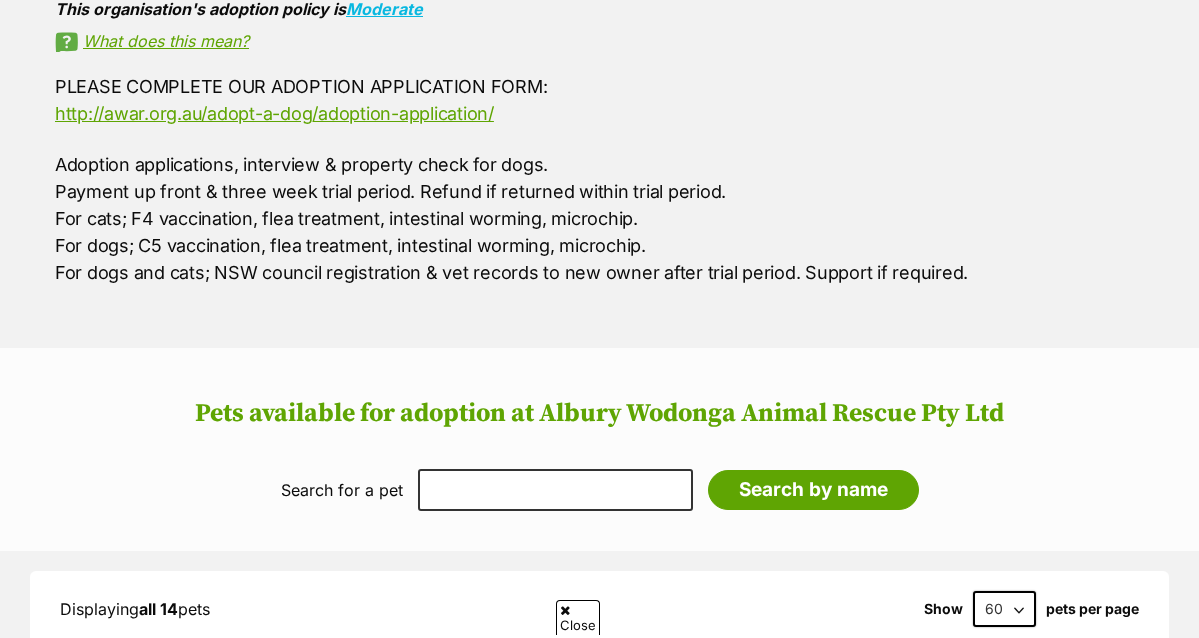 scroll, scrollTop: 0, scrollLeft: 0, axis: both 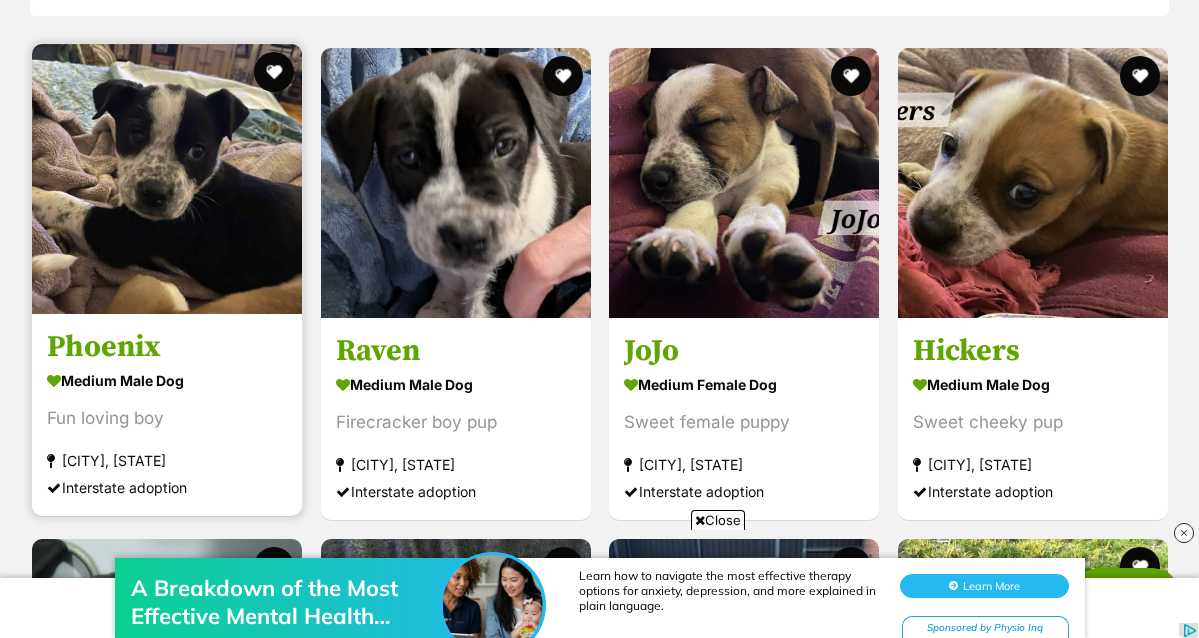 click at bounding box center (167, 308) 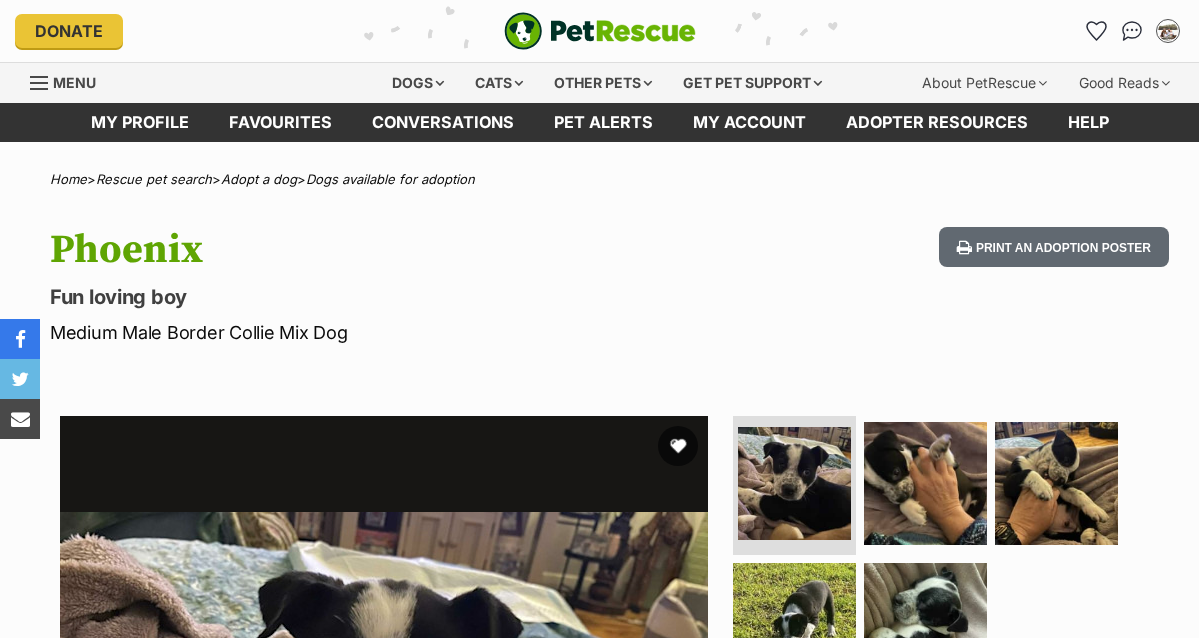 scroll, scrollTop: 0, scrollLeft: 0, axis: both 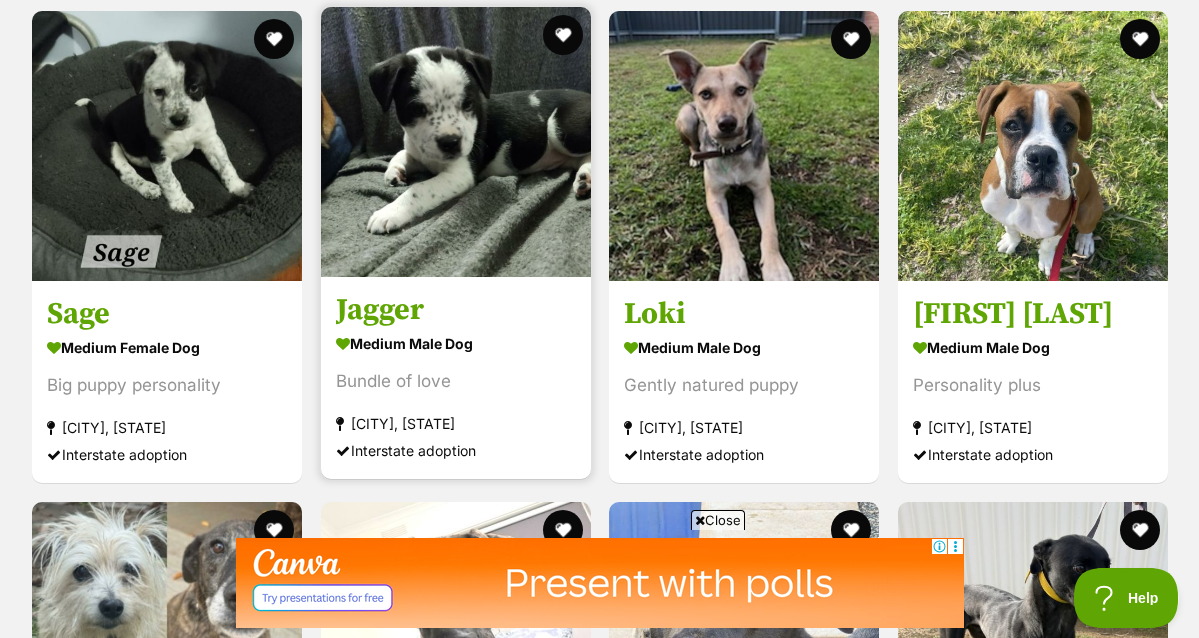 click on "Jagger" at bounding box center (456, 310) 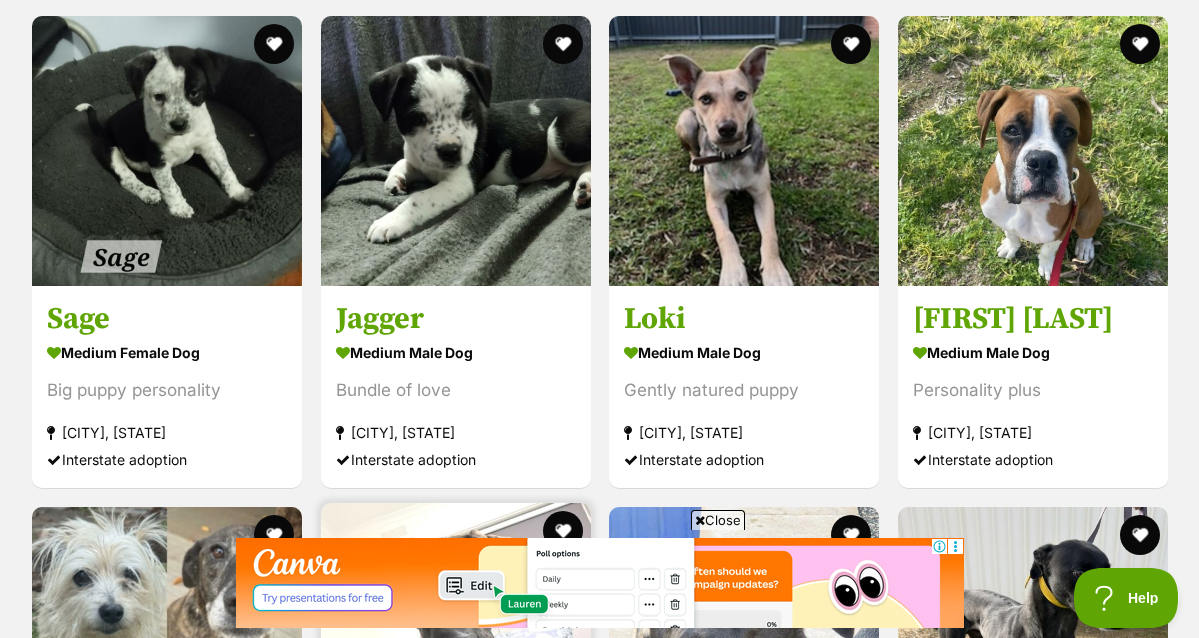 scroll, scrollTop: 2256, scrollLeft: 0, axis: vertical 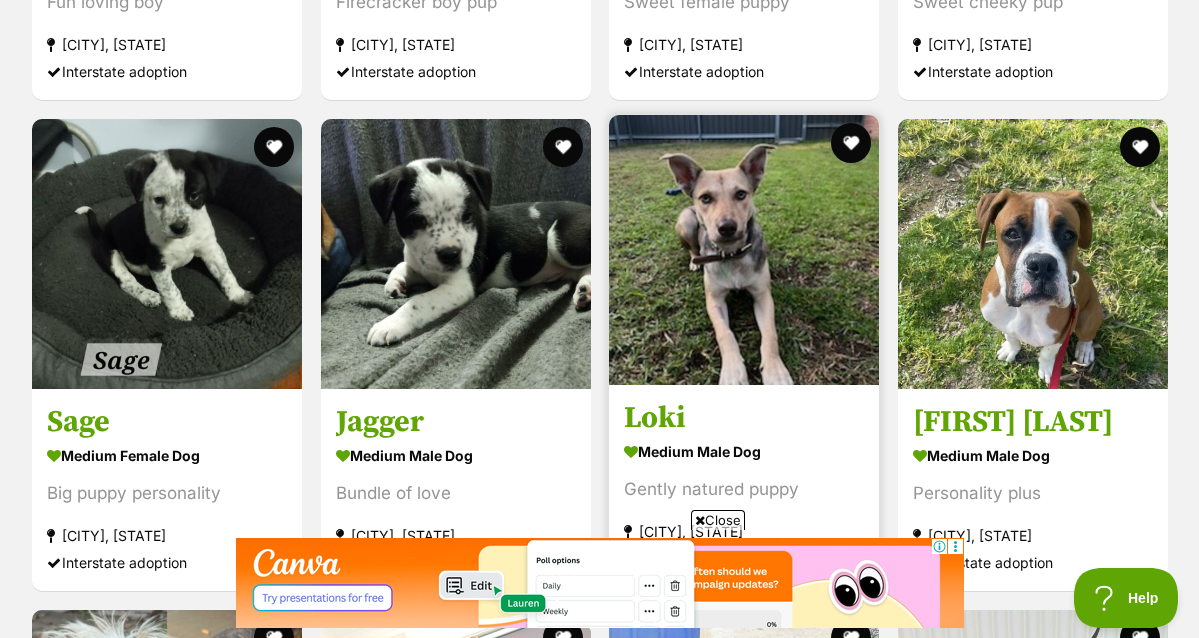 click at bounding box center [744, 250] 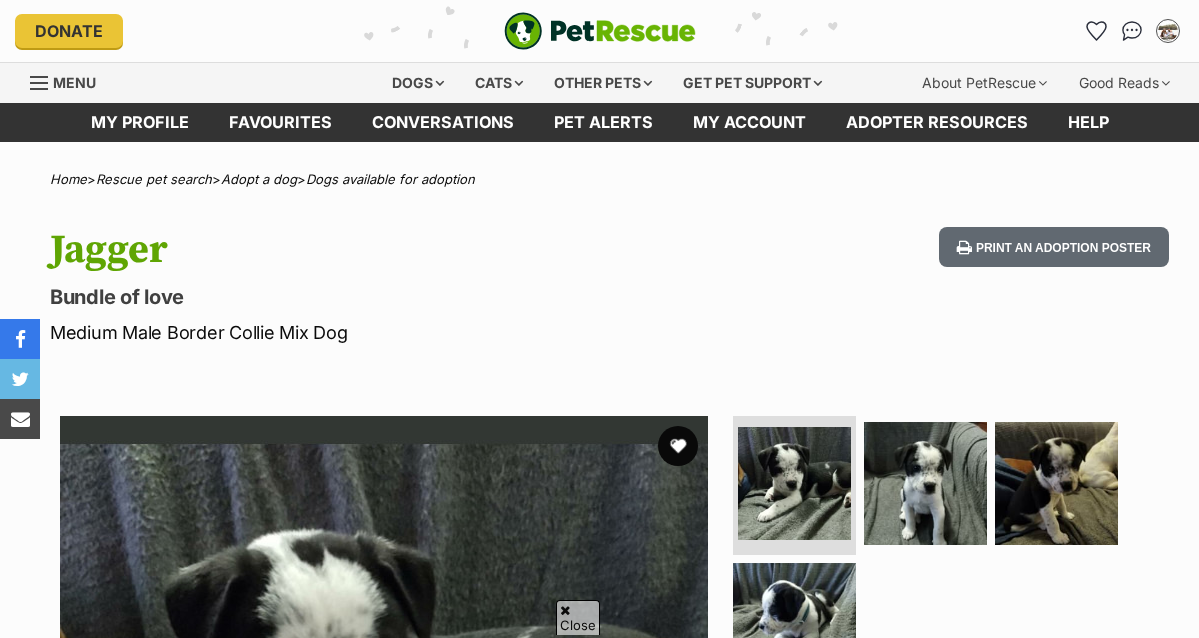scroll, scrollTop: 976, scrollLeft: 0, axis: vertical 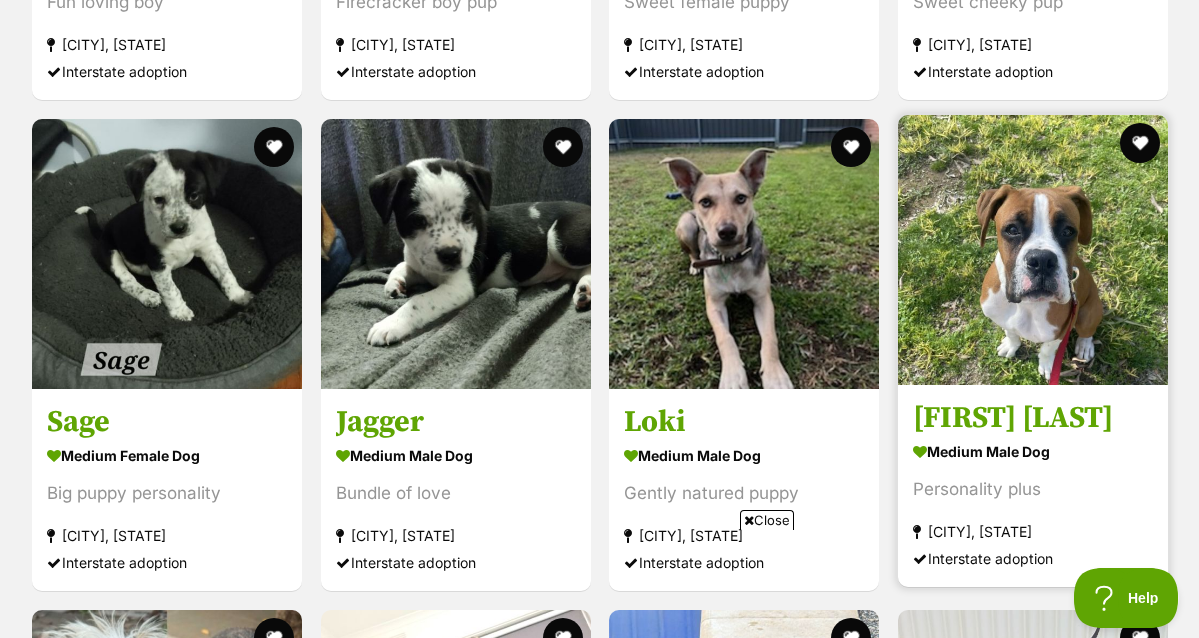 click at bounding box center [1033, 250] 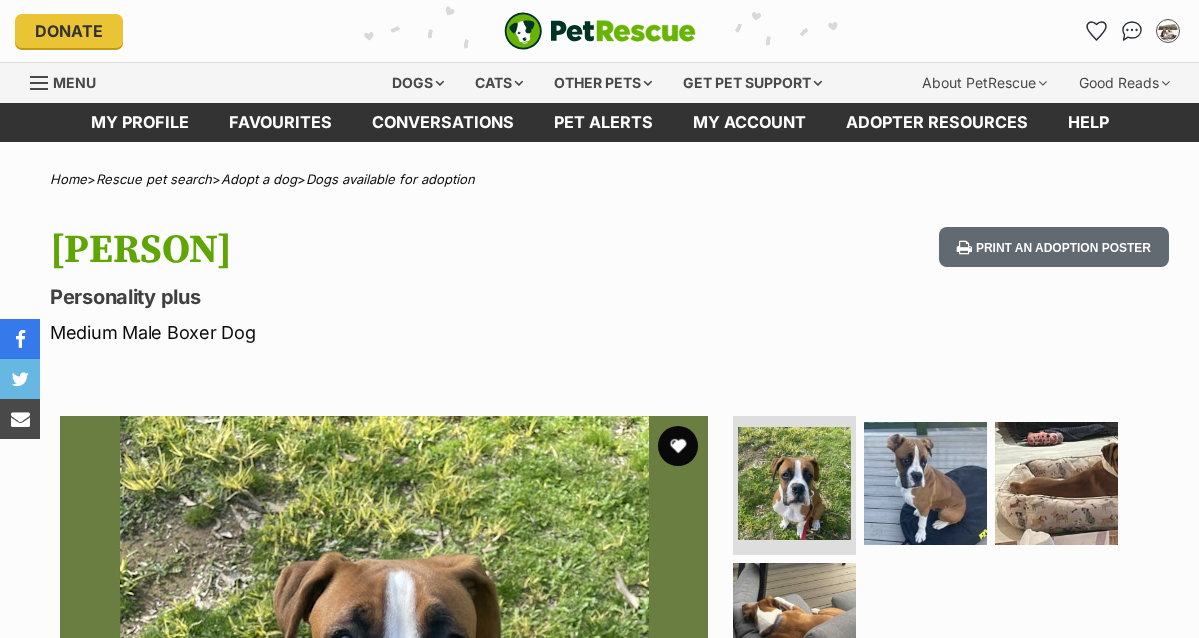 scroll, scrollTop: 64, scrollLeft: 0, axis: vertical 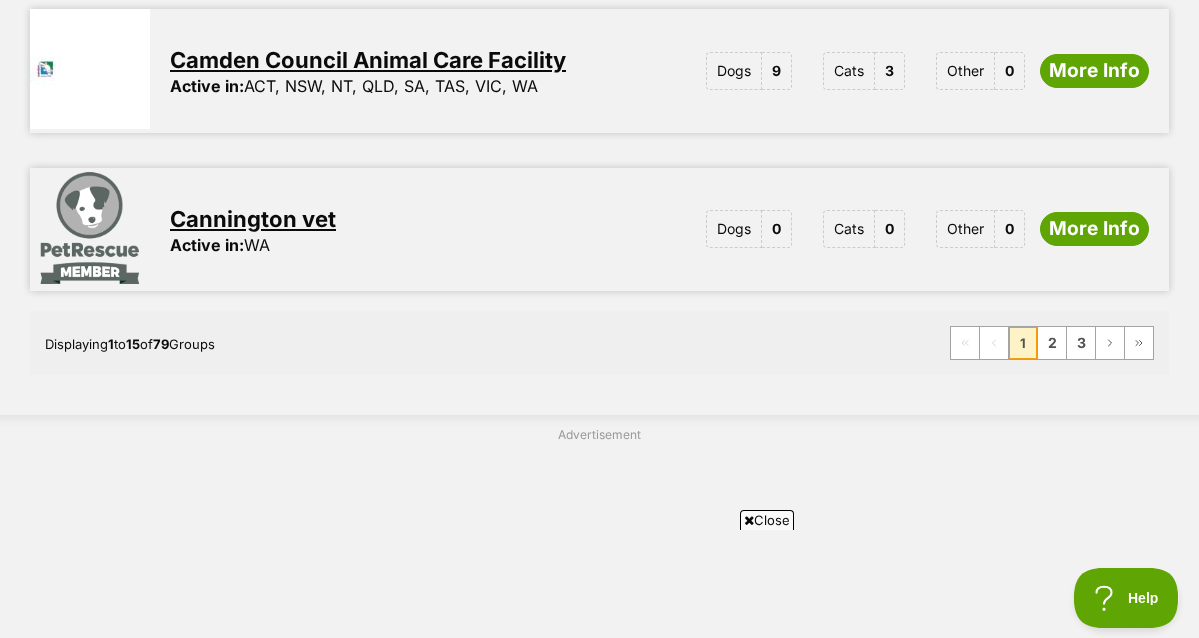click on "Camden Council Animal Care Facility" at bounding box center [368, 60] 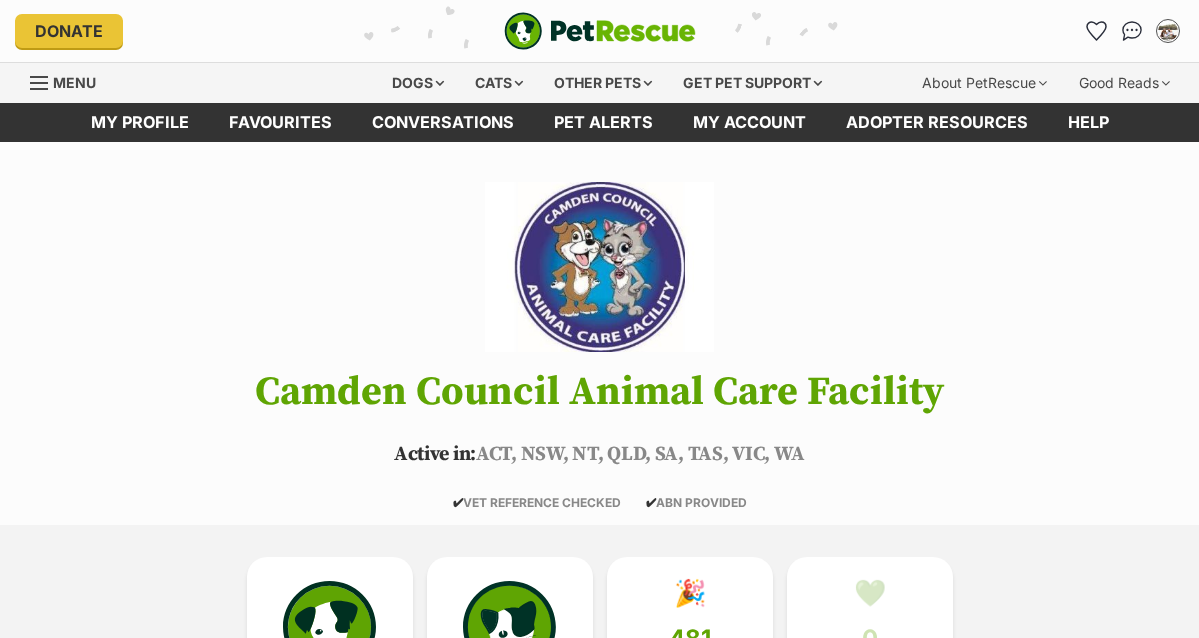 scroll, scrollTop: 0, scrollLeft: 0, axis: both 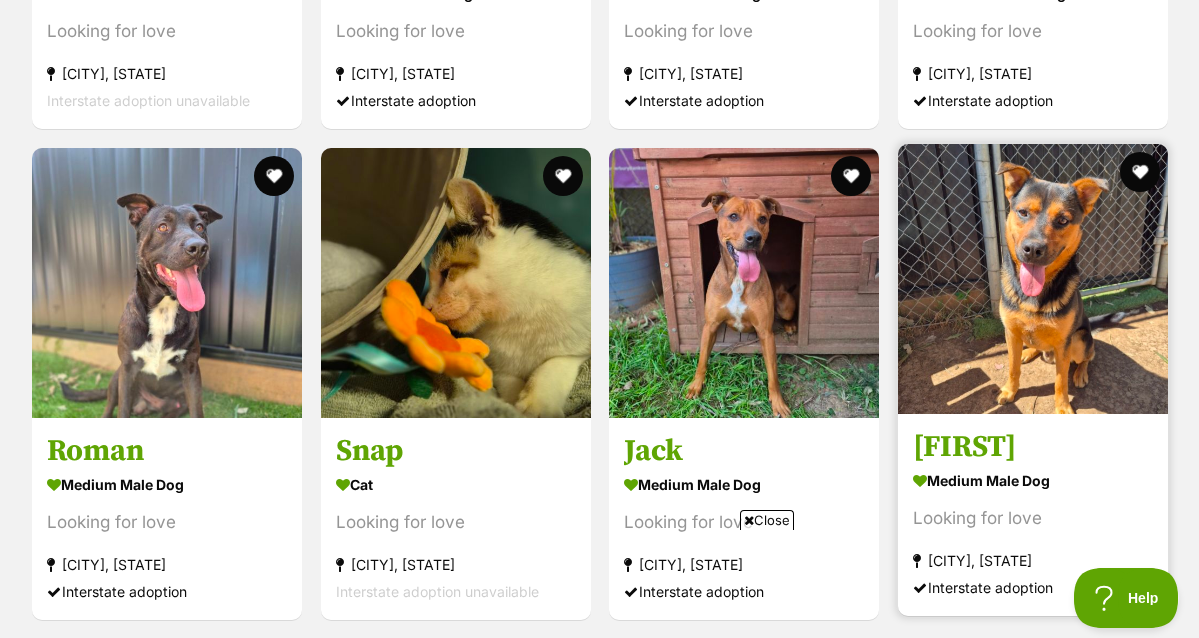 click at bounding box center (1033, 279) 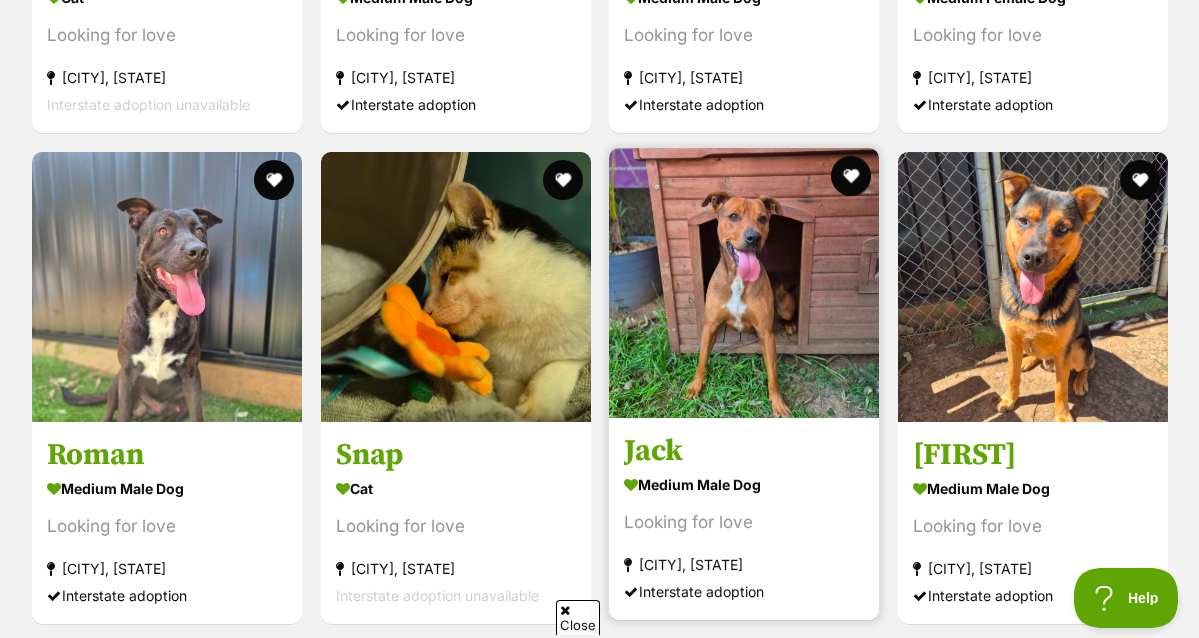 scroll, scrollTop: 0, scrollLeft: 0, axis: both 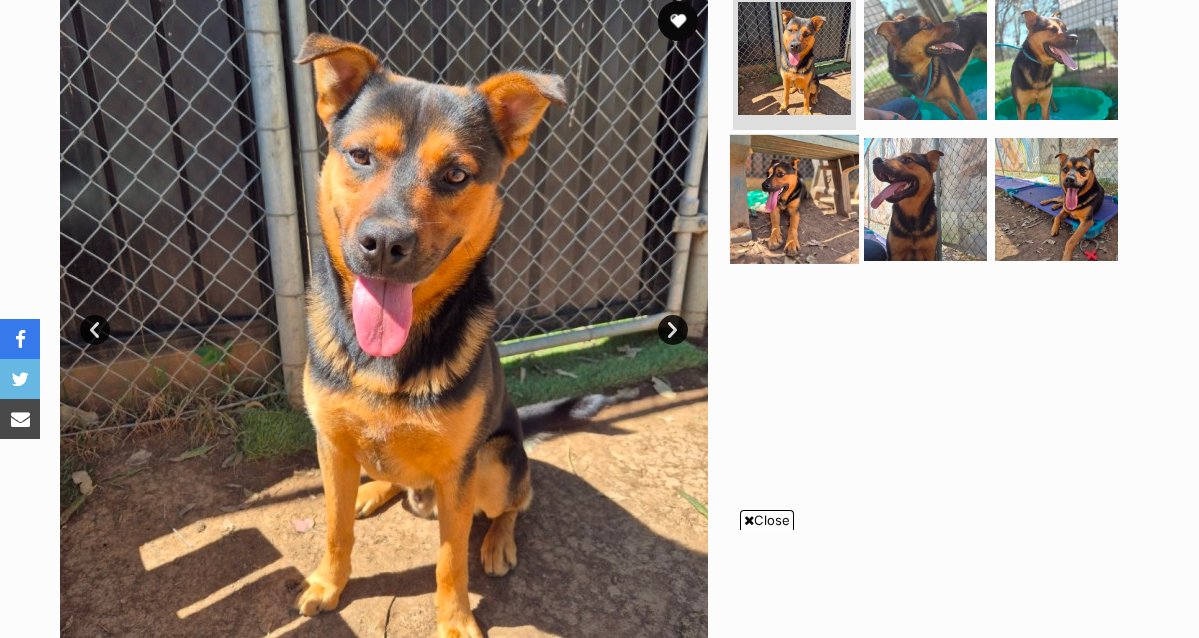 click at bounding box center (794, 199) 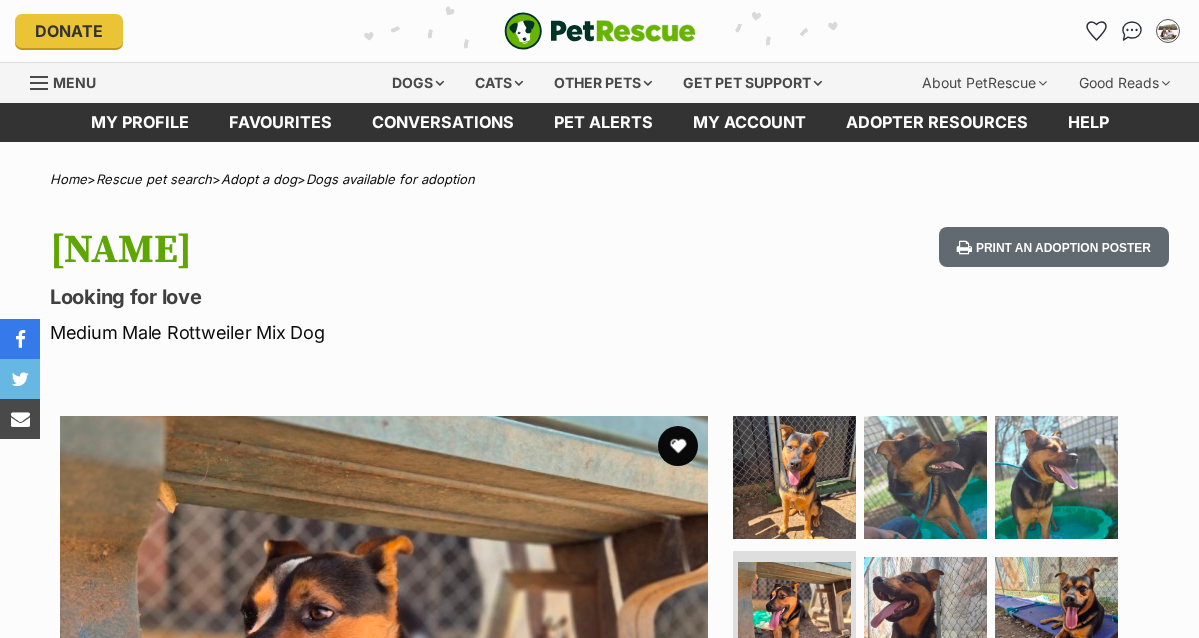 scroll, scrollTop: 0, scrollLeft: 0, axis: both 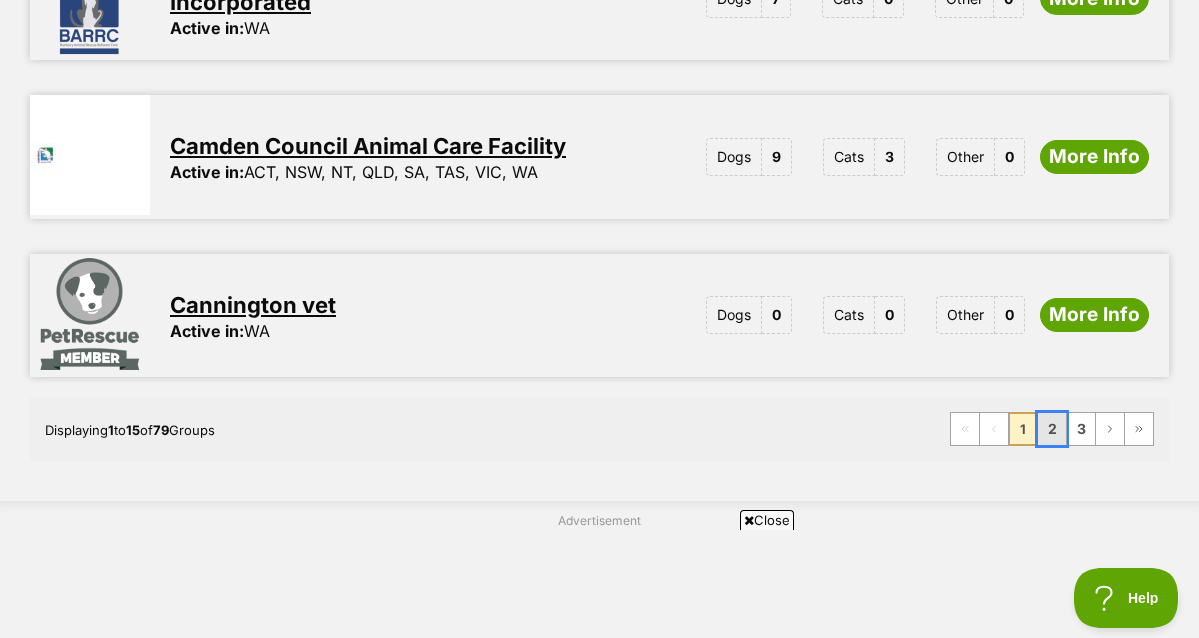 click on "2" at bounding box center [1052, 429] 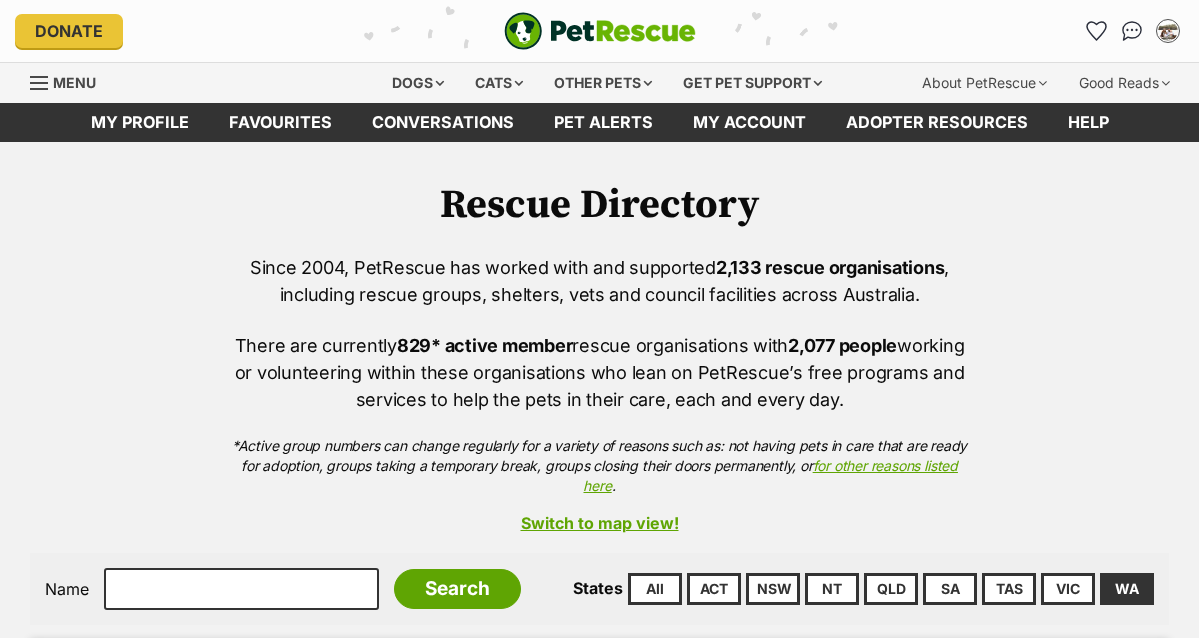 scroll, scrollTop: 0, scrollLeft: 0, axis: both 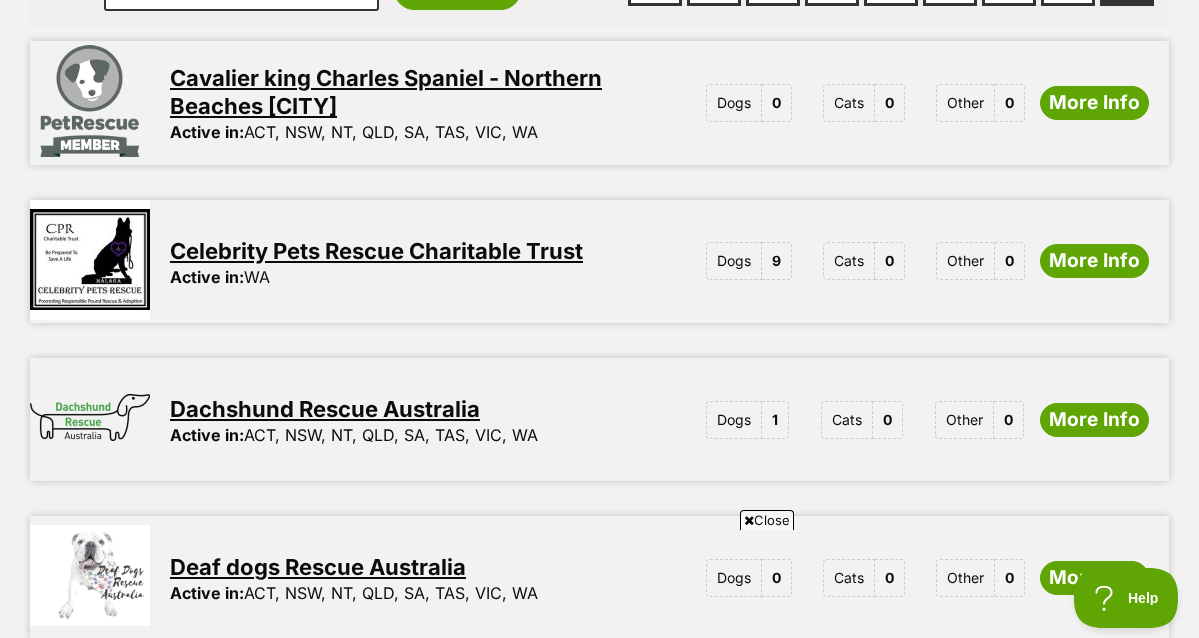 click on "Celebrity Pets Rescue Charitable Trust" at bounding box center (376, 251) 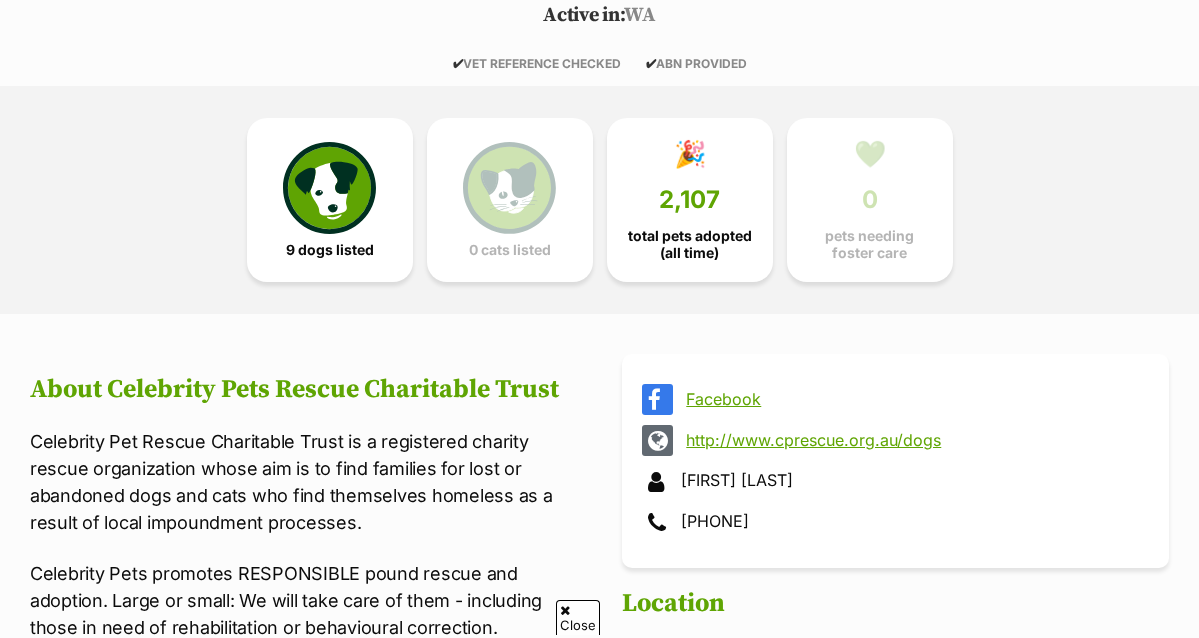scroll, scrollTop: 470, scrollLeft: 0, axis: vertical 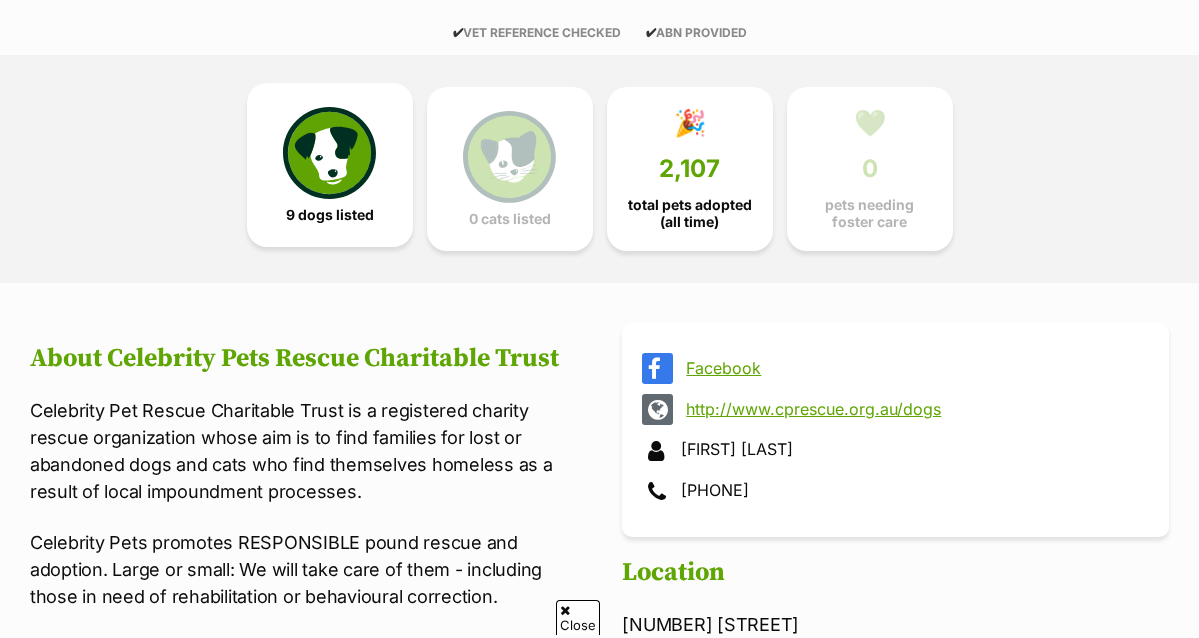 click on "9 dogs listed" at bounding box center [330, 165] 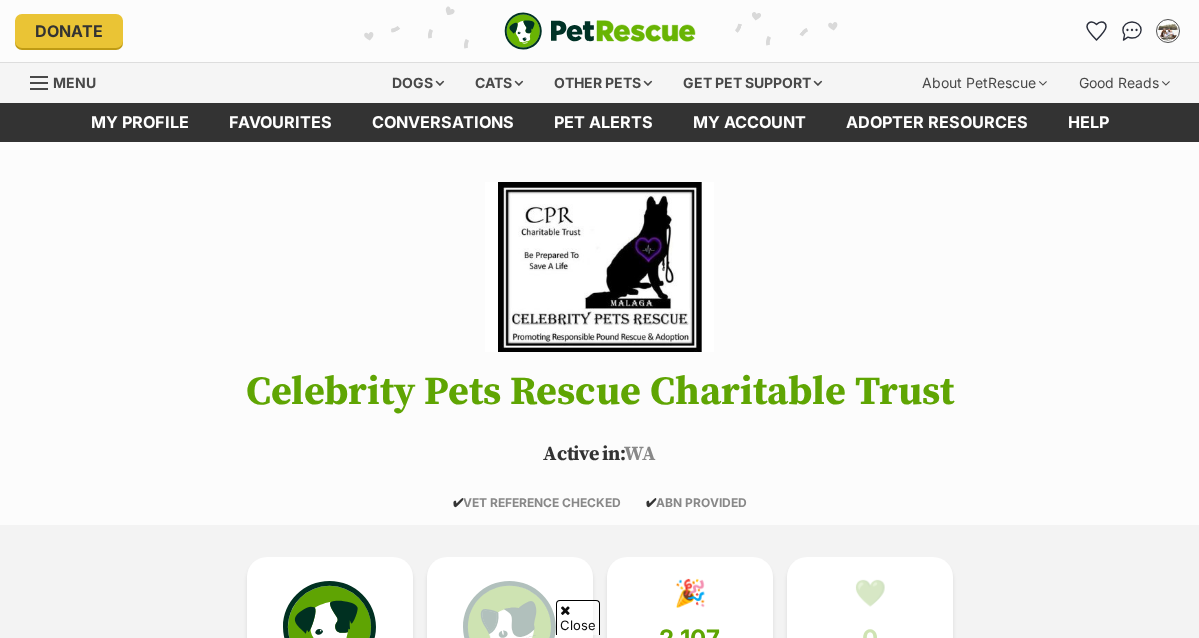 scroll, scrollTop: 1864, scrollLeft: 0, axis: vertical 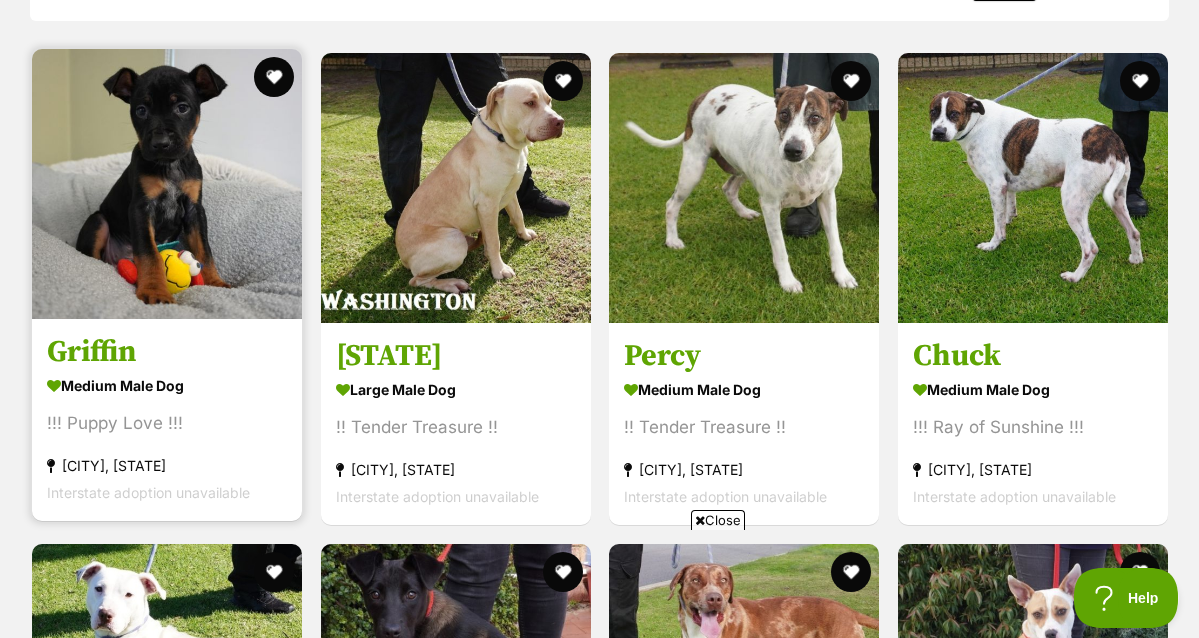 click at bounding box center (167, 184) 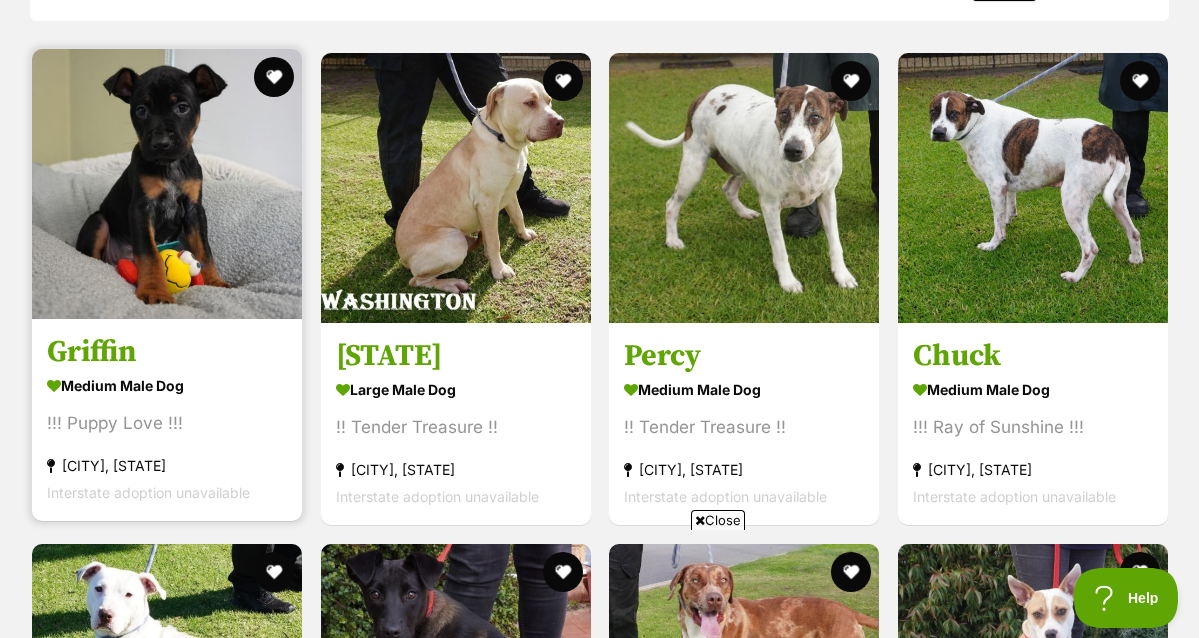scroll, scrollTop: 0, scrollLeft: 0, axis: both 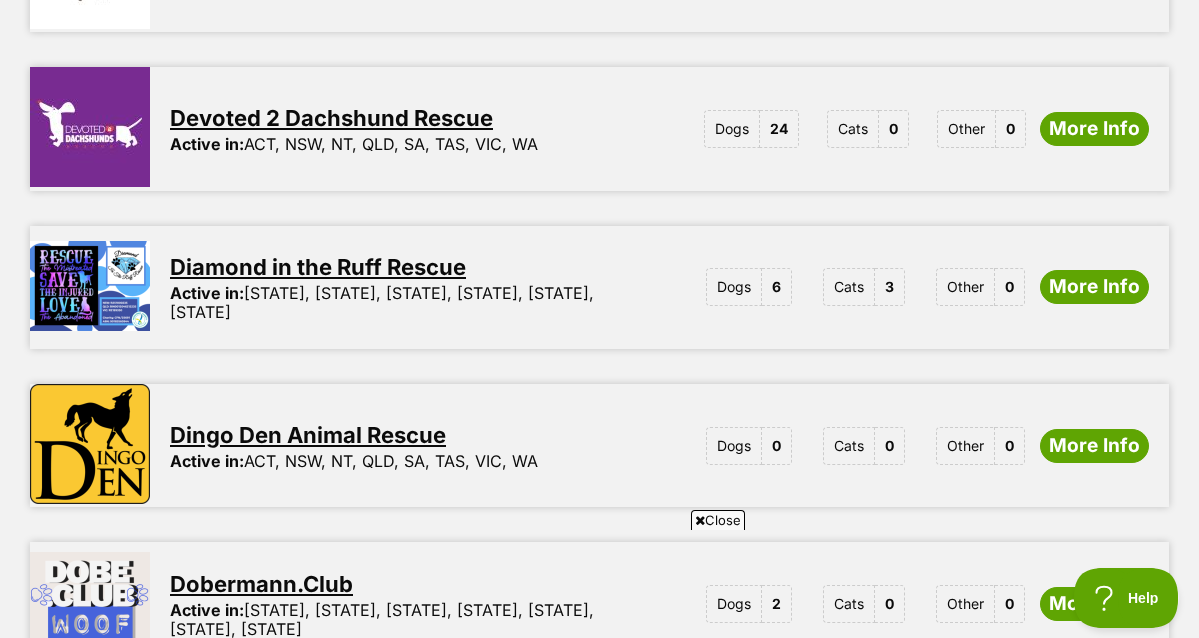 click on "Diamond in the Ruff Rescue" at bounding box center [318, 267] 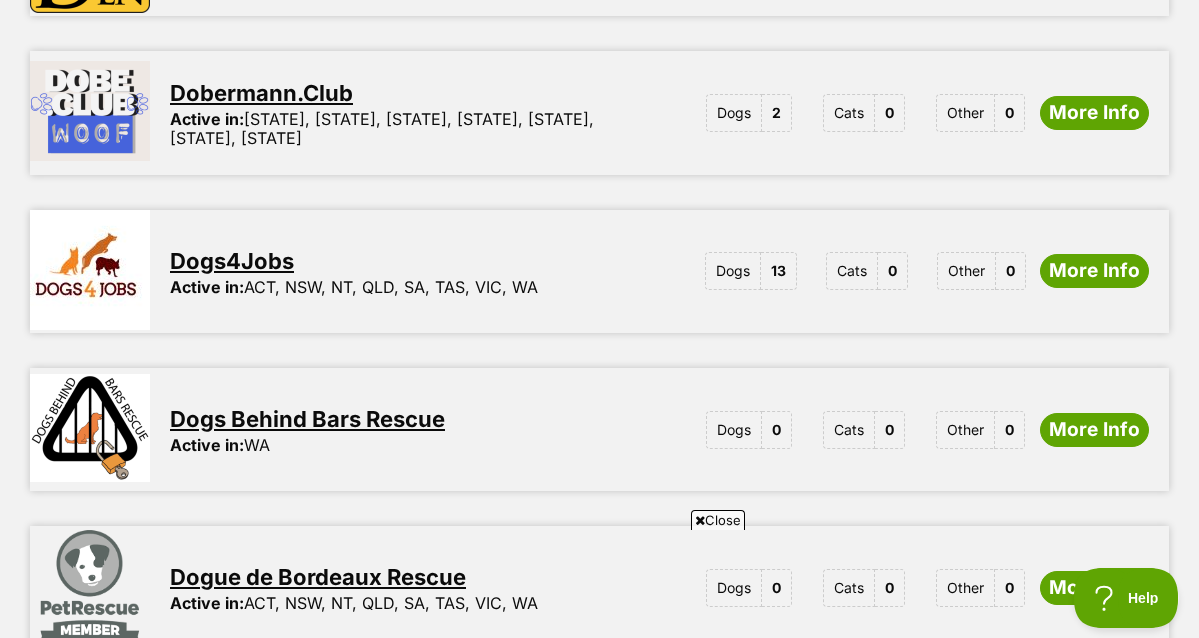 scroll, scrollTop: 1860, scrollLeft: 0, axis: vertical 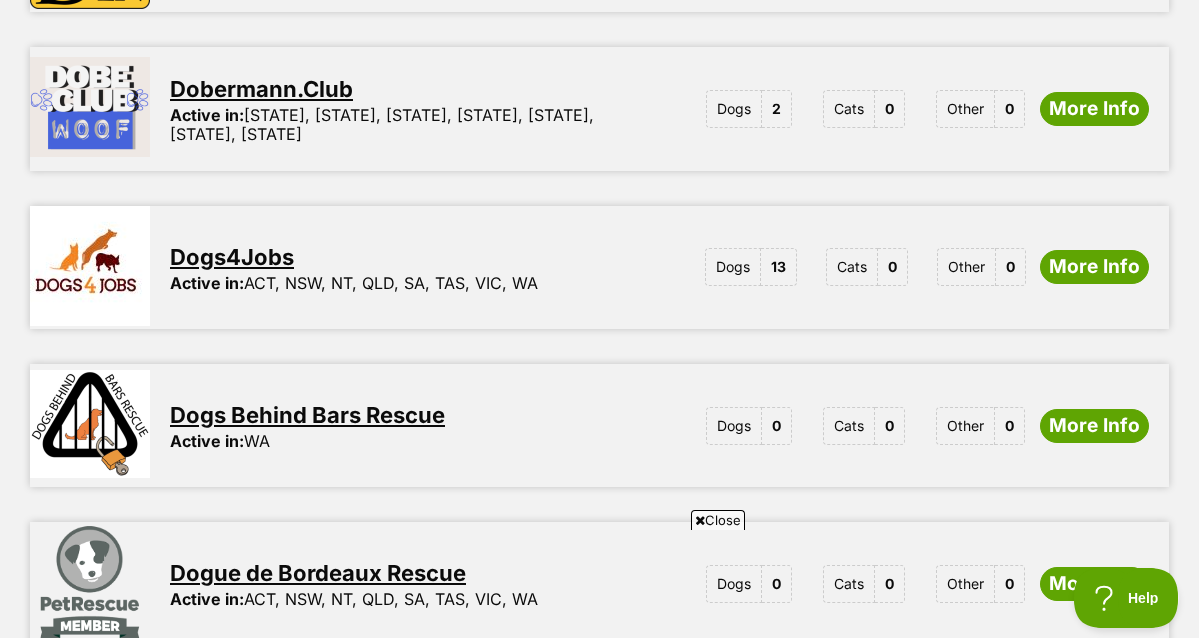 click on "Dogs4Jobs" at bounding box center (232, 257) 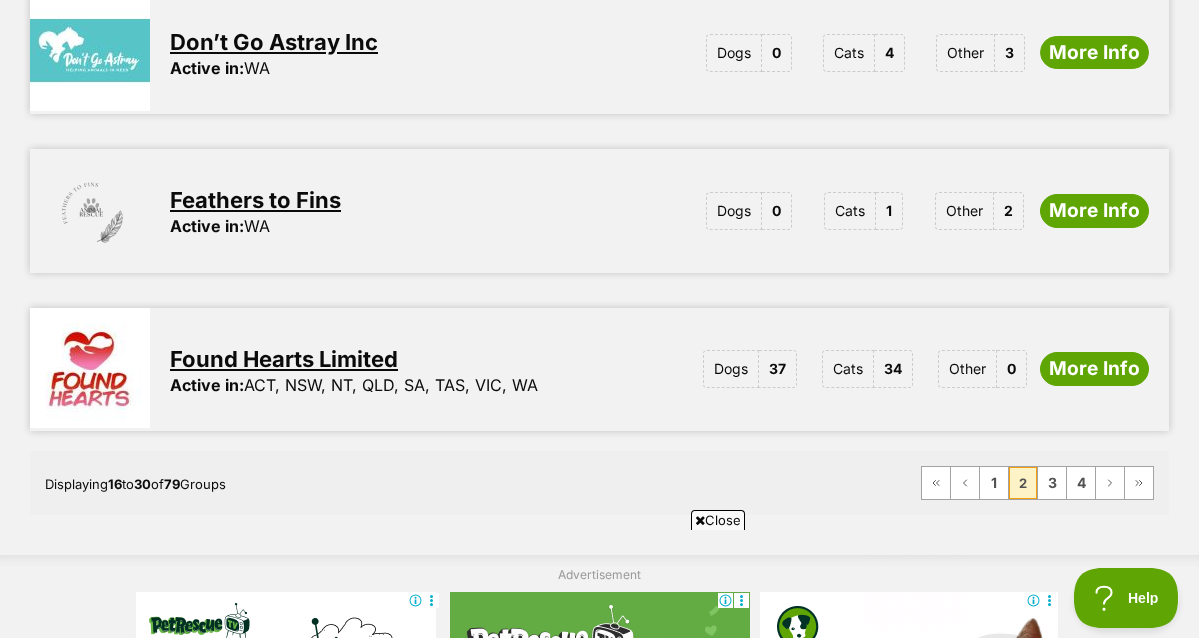 scroll, scrollTop: 0, scrollLeft: 0, axis: both 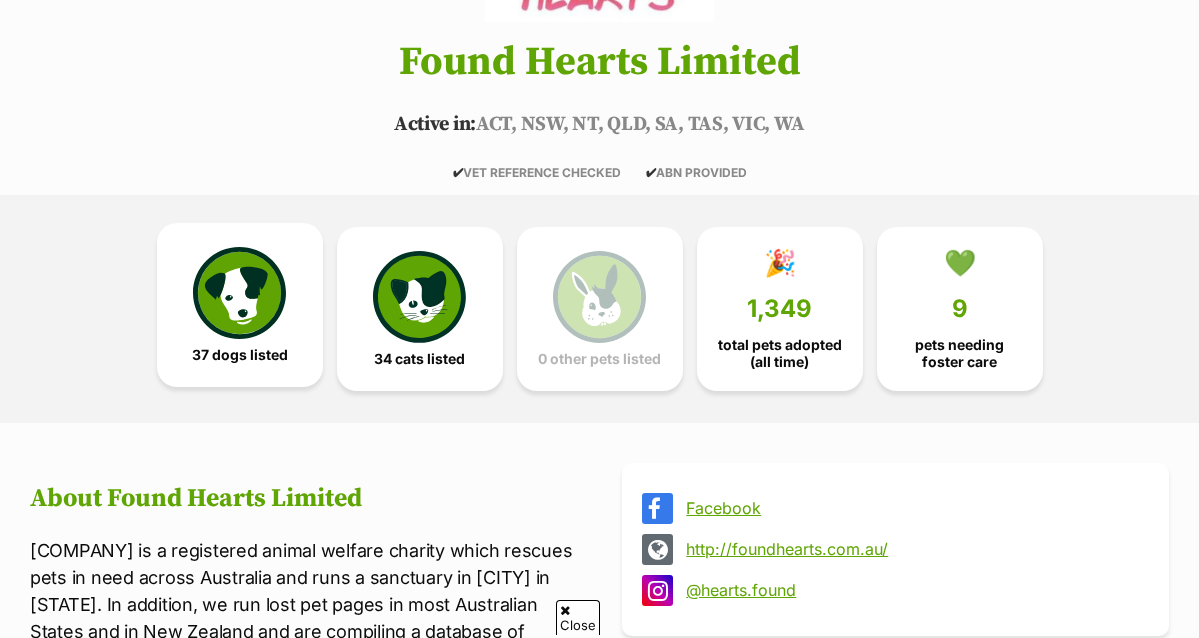 click on "37 dogs listed" at bounding box center [240, 355] 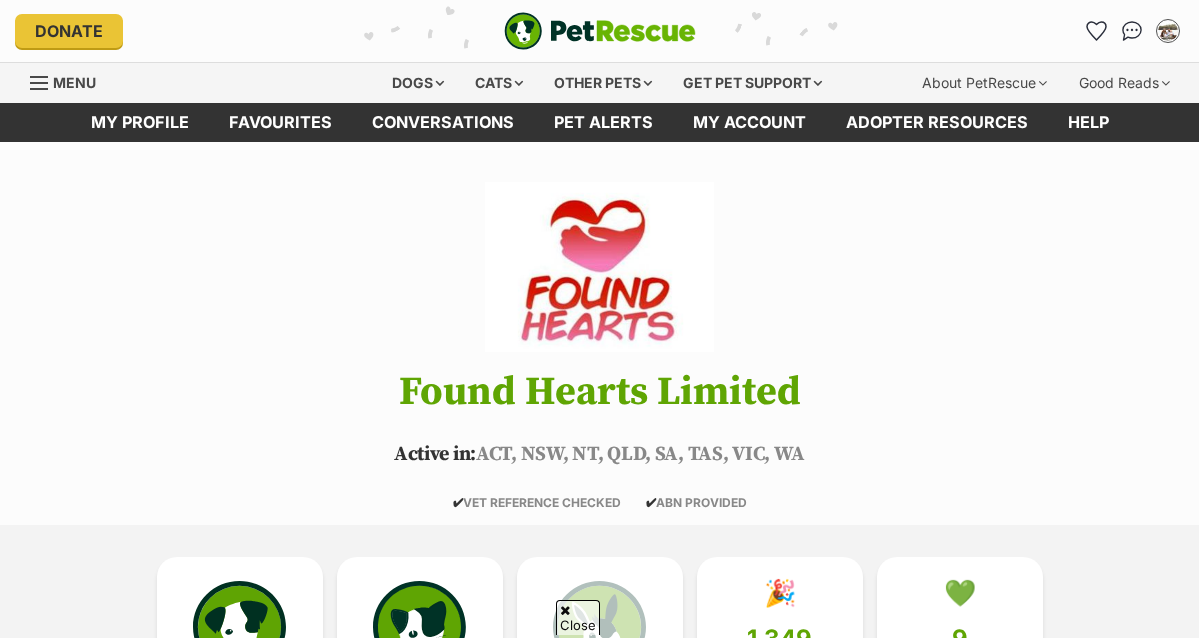 scroll, scrollTop: 1846, scrollLeft: 0, axis: vertical 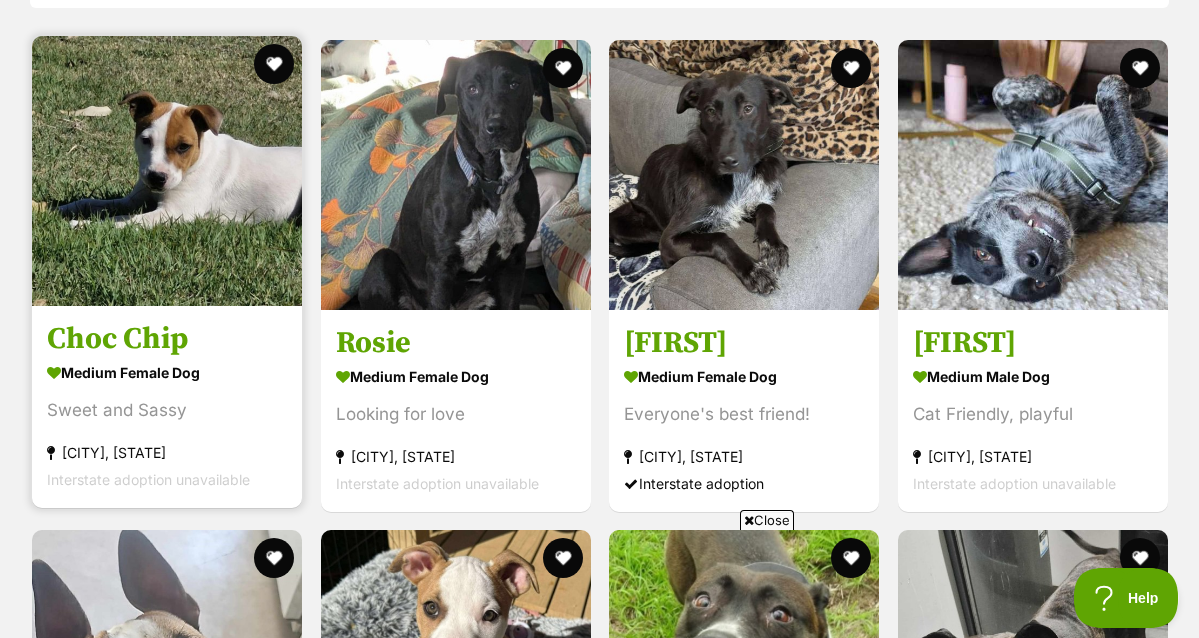 click on "Choc Chip
medium female Dog
Sweet and Sassy
Bargara, QLD
Interstate adoption unavailable" at bounding box center [167, 405] 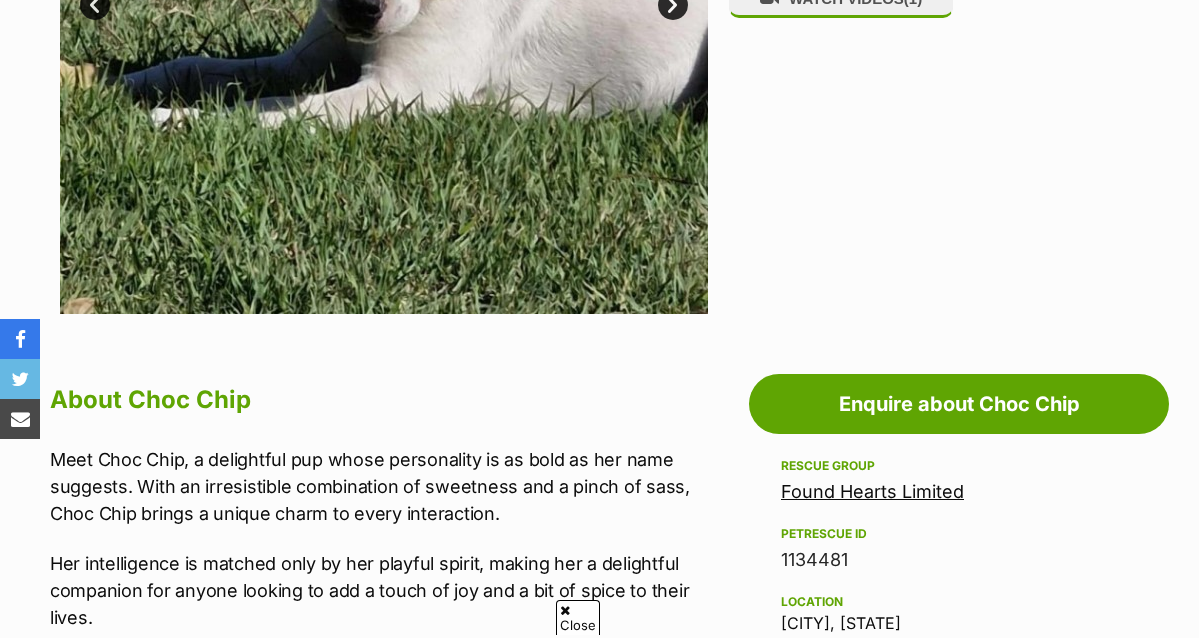 scroll, scrollTop: 0, scrollLeft: 0, axis: both 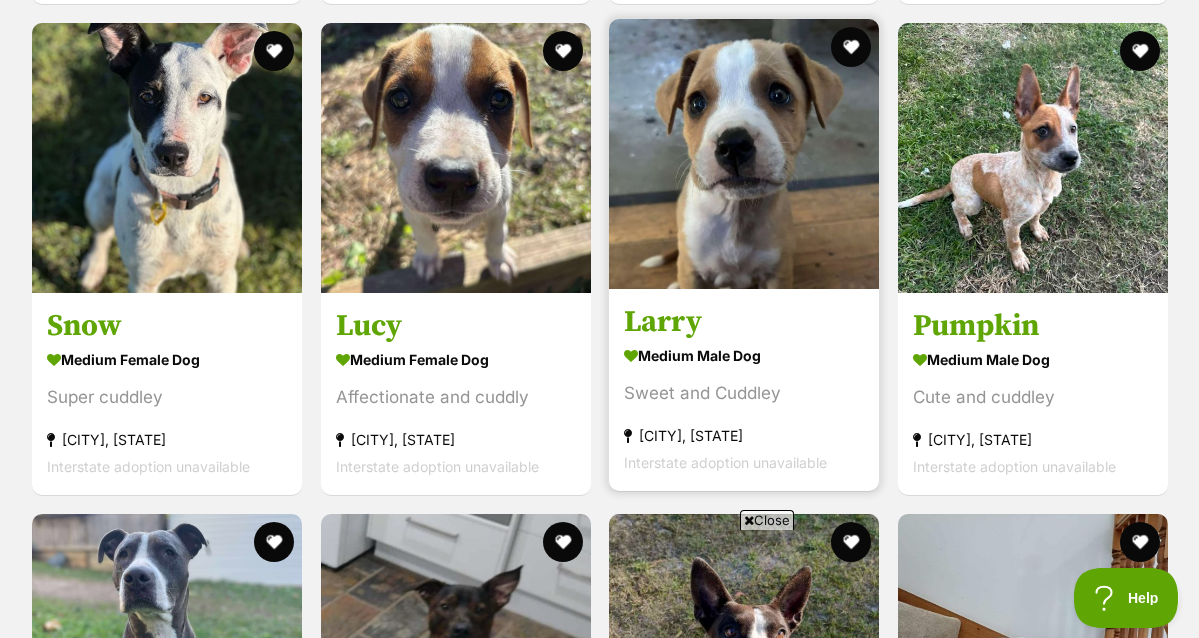 click at bounding box center (744, 154) 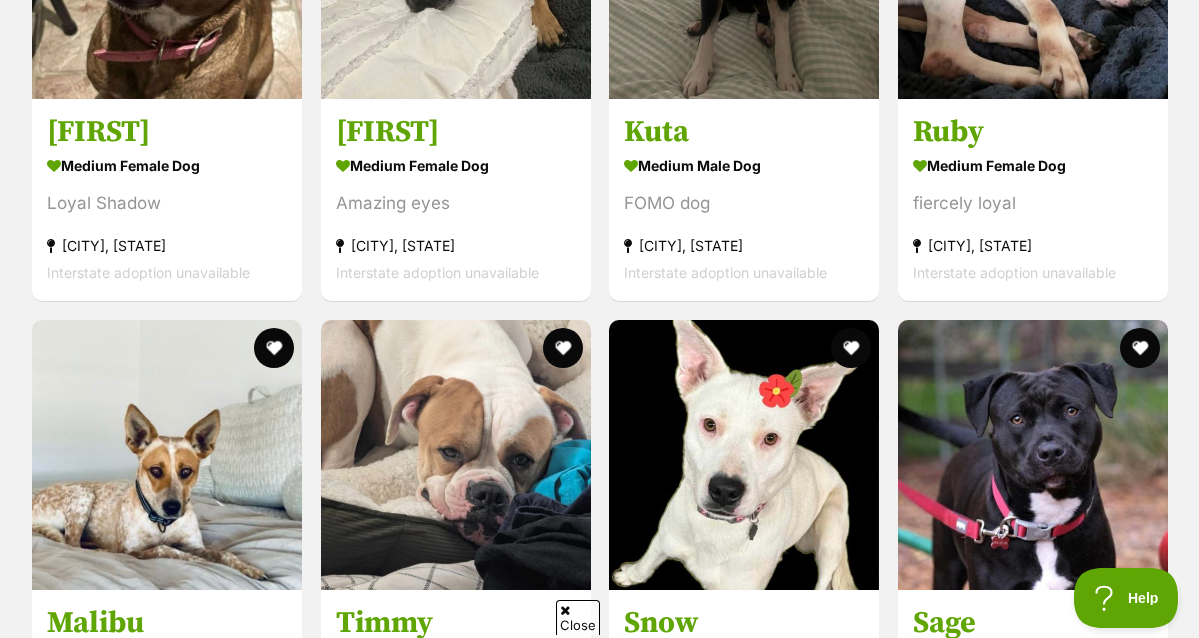 scroll, scrollTop: 4616, scrollLeft: 0, axis: vertical 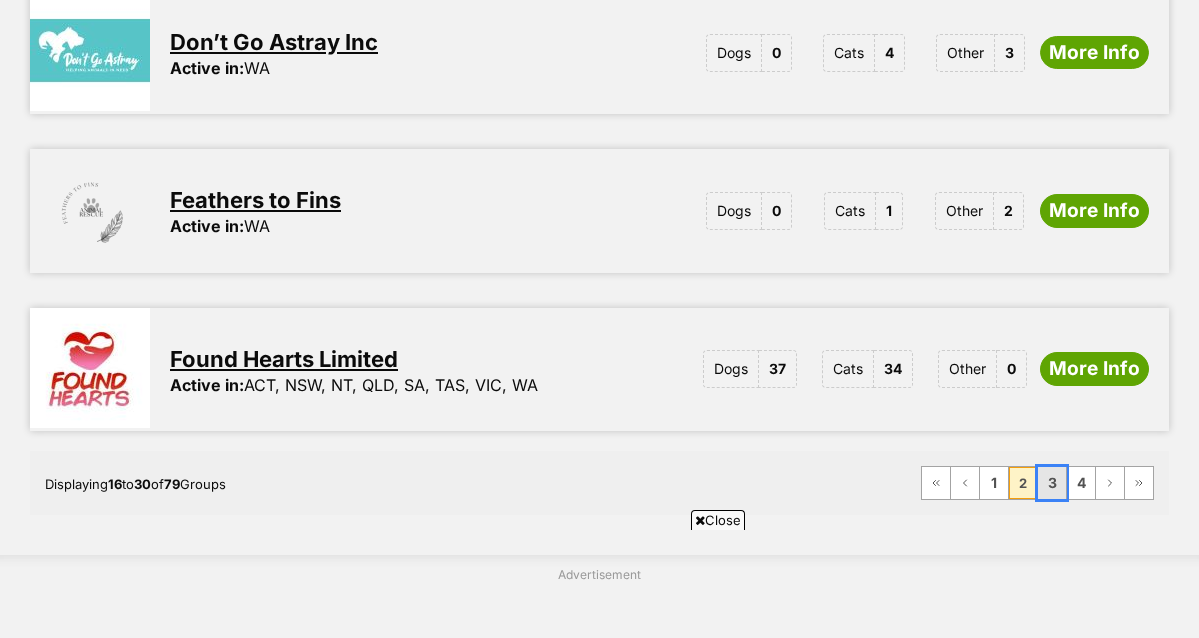 click on "3" at bounding box center [1052, 483] 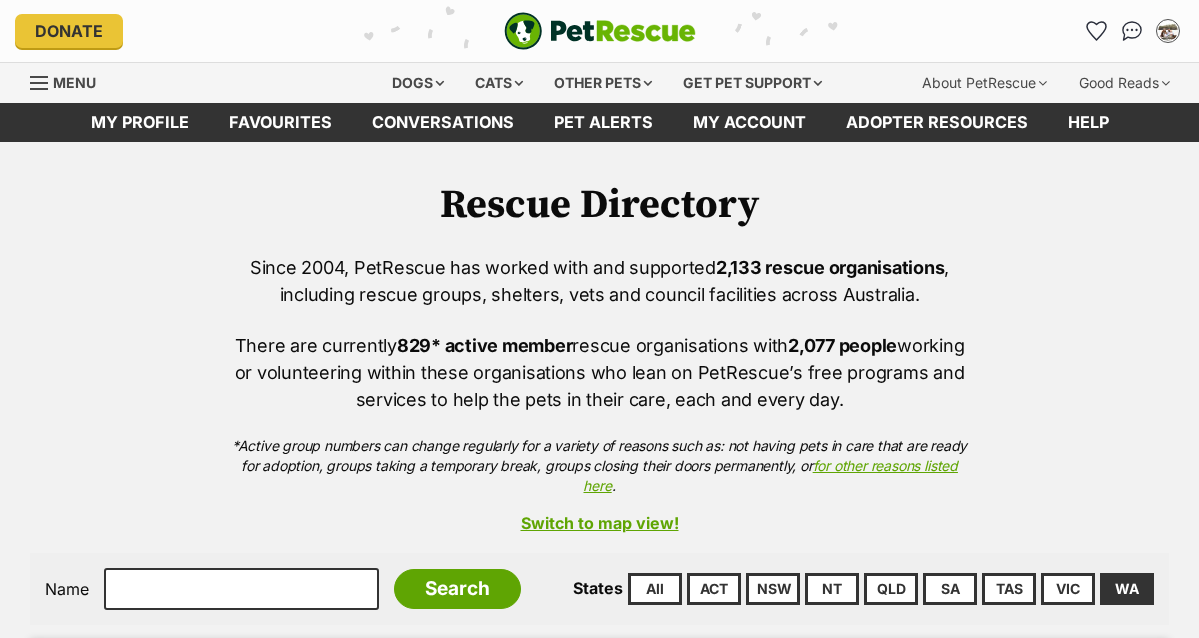 scroll, scrollTop: 0, scrollLeft: 0, axis: both 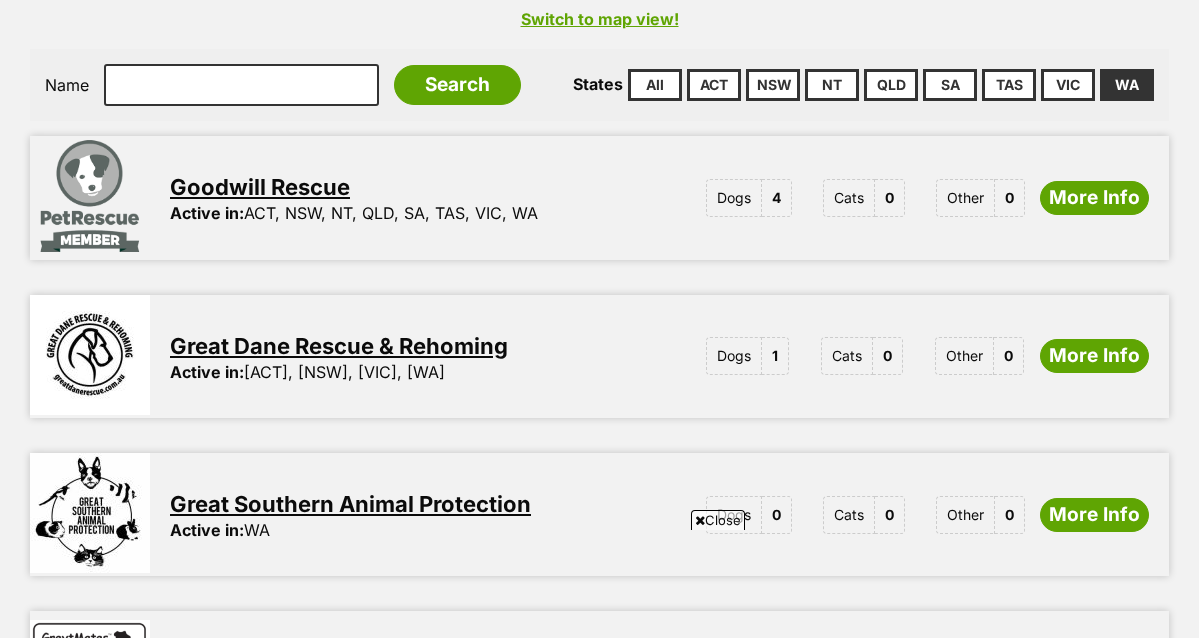 click on "Goodwill Rescue" at bounding box center (260, 187) 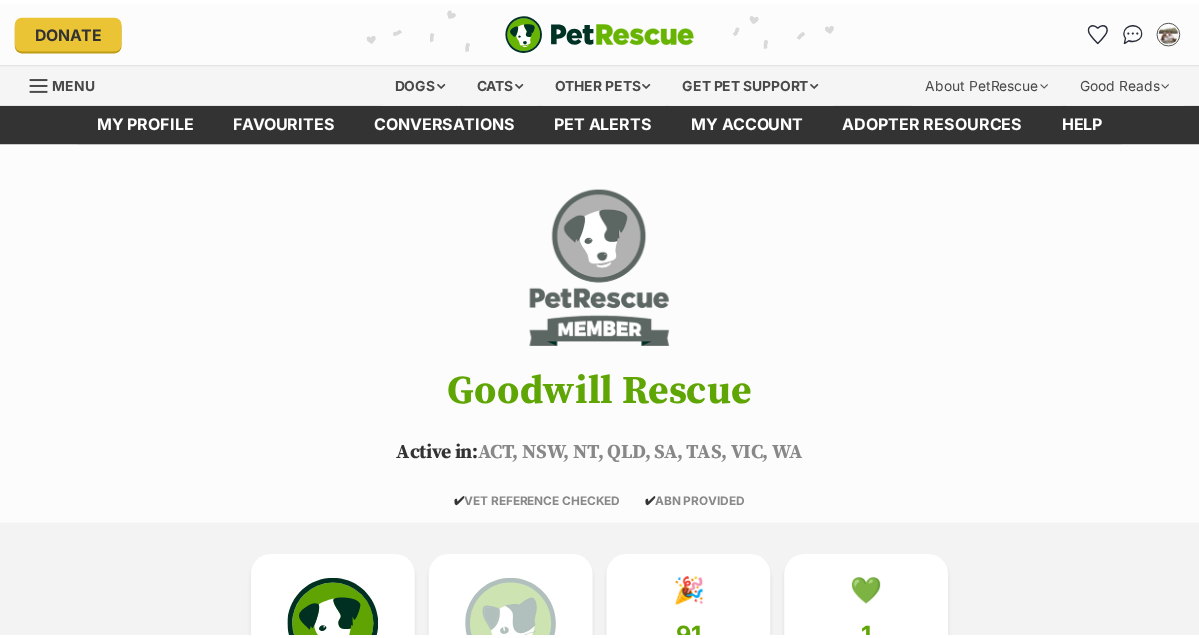 scroll, scrollTop: 0, scrollLeft: 0, axis: both 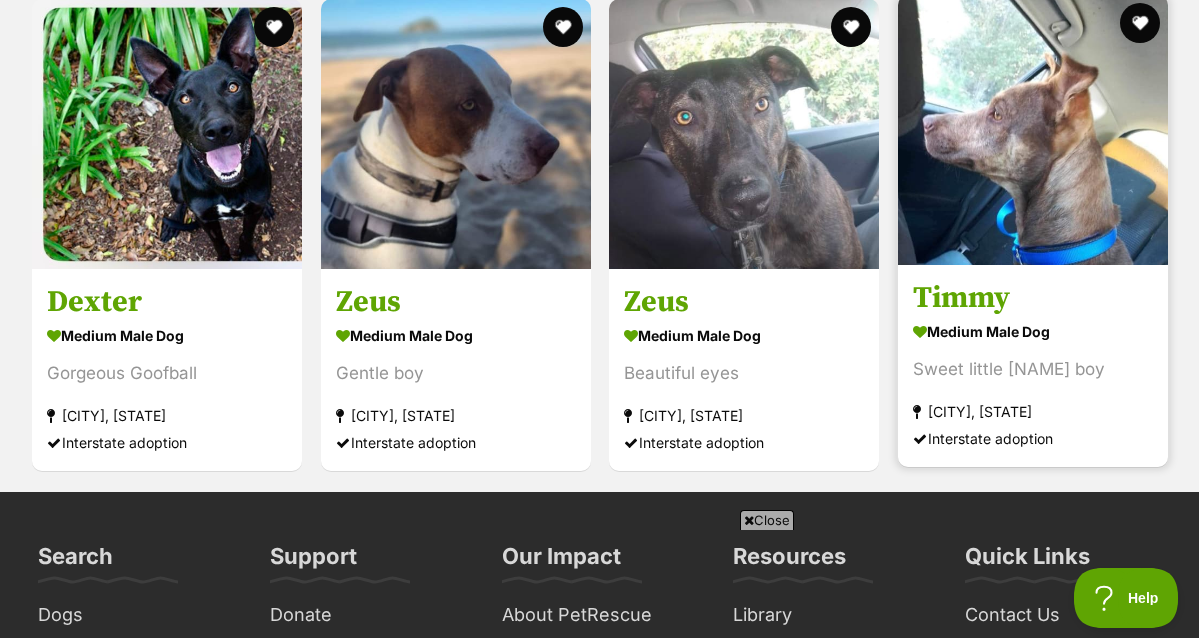 click at bounding box center [1033, 130] 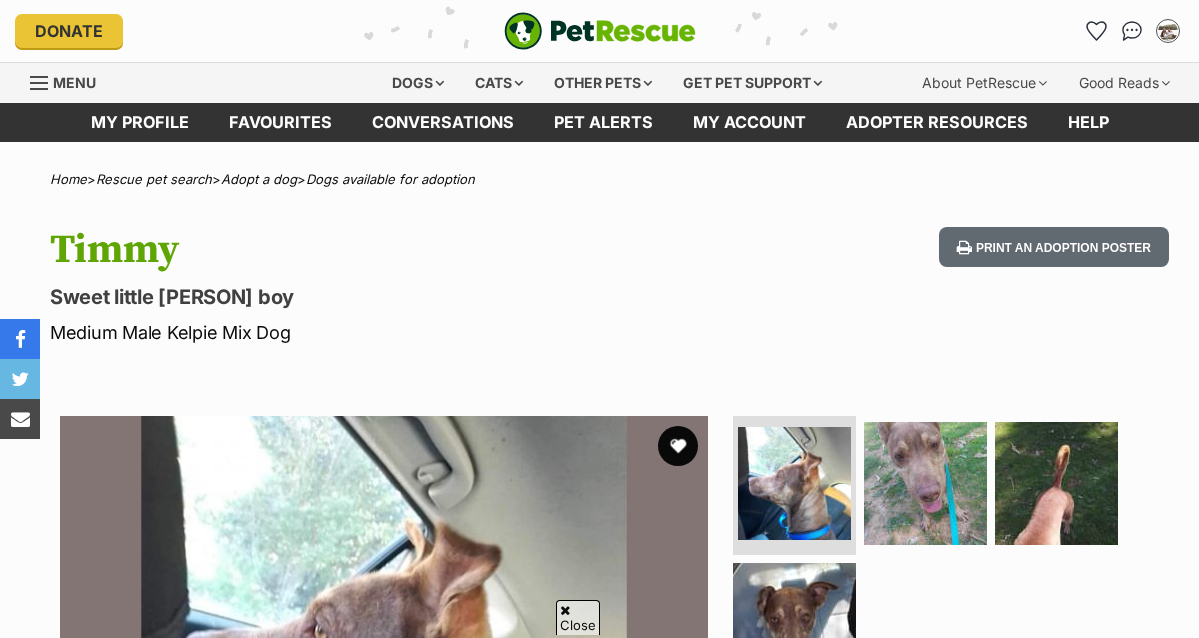 scroll, scrollTop: 337, scrollLeft: 0, axis: vertical 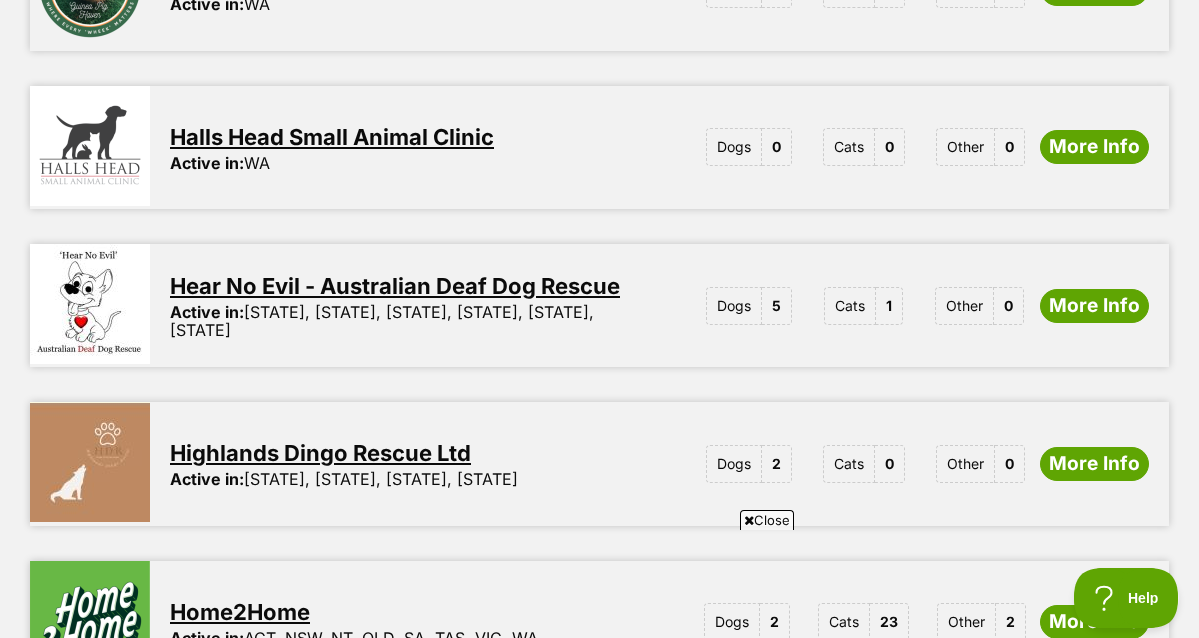click on "Hear No Evil - Australian Deaf Dog Rescue" at bounding box center (395, 286) 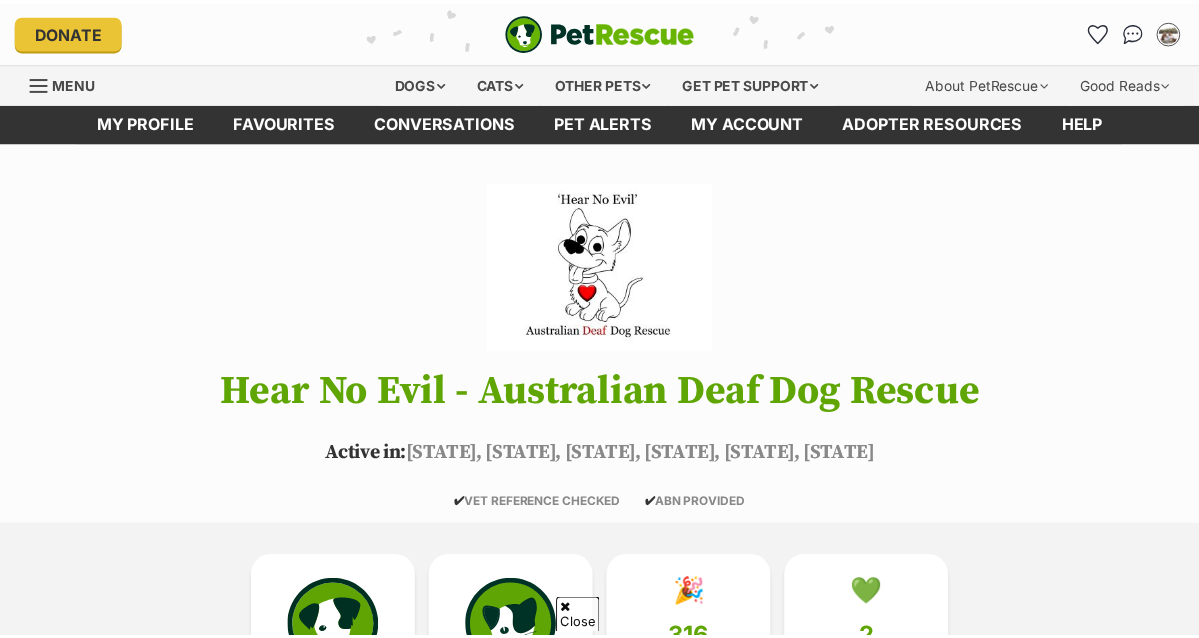 scroll, scrollTop: 191, scrollLeft: 0, axis: vertical 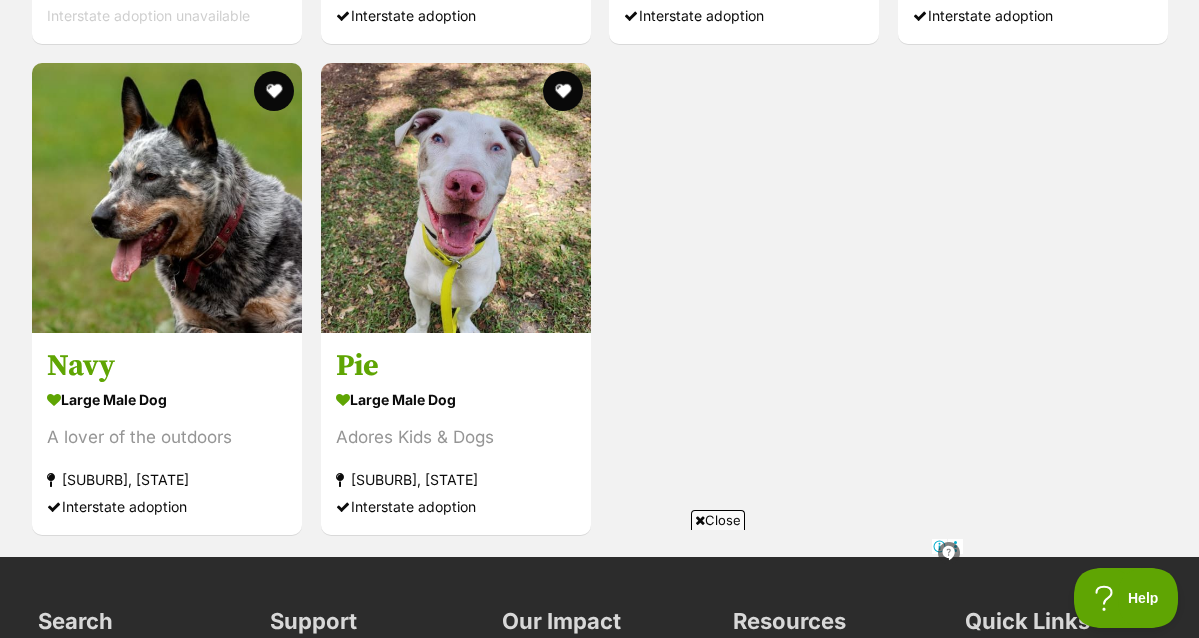click at bounding box center [456, 198] 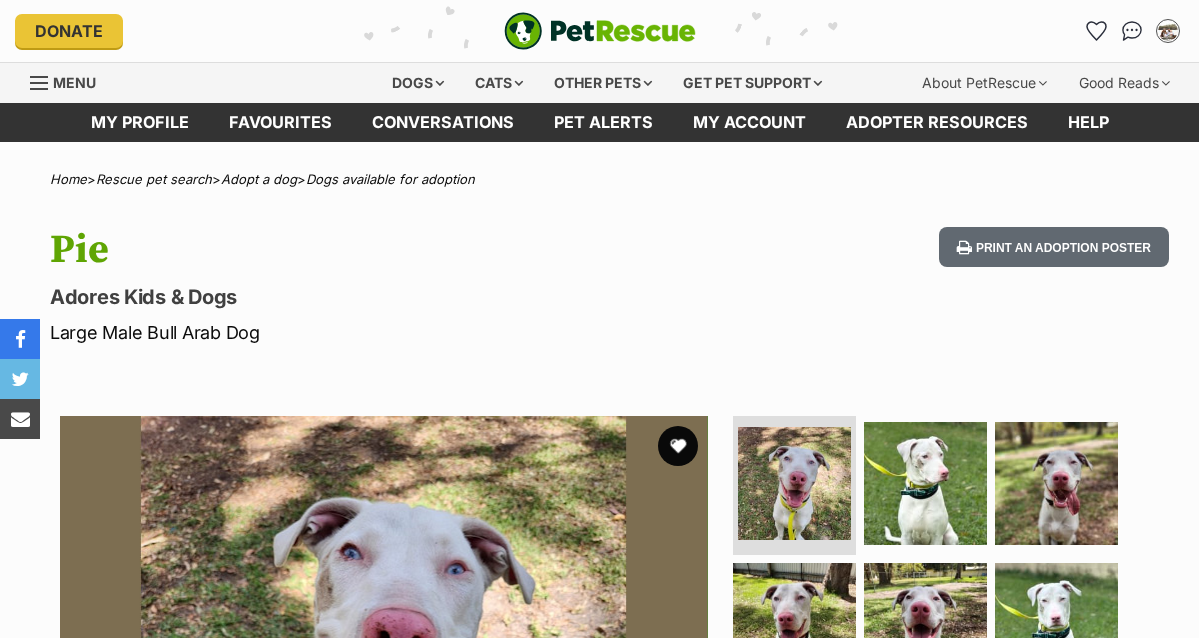 scroll, scrollTop: 0, scrollLeft: 0, axis: both 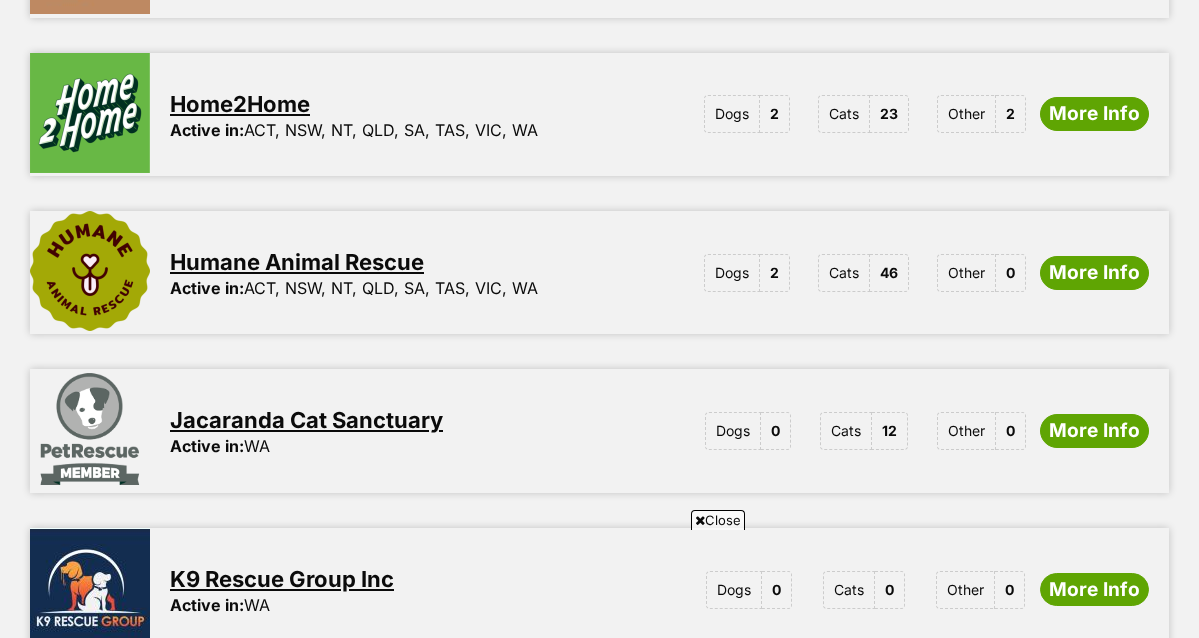 click on "Home2Home" at bounding box center [240, 104] 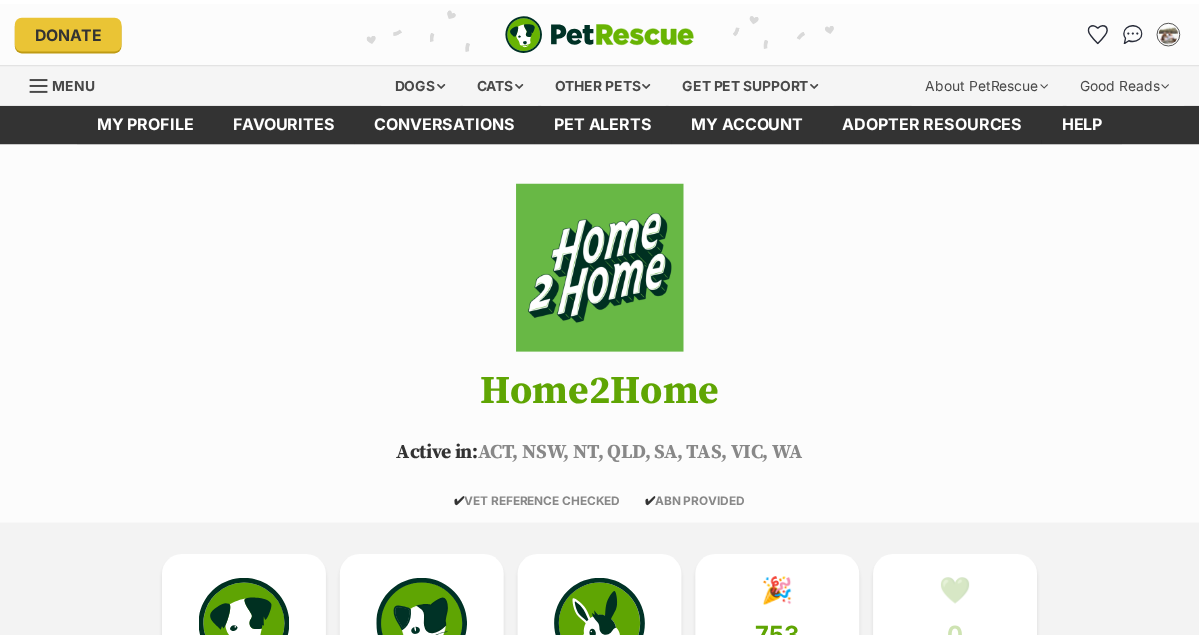 scroll, scrollTop: 0, scrollLeft: 0, axis: both 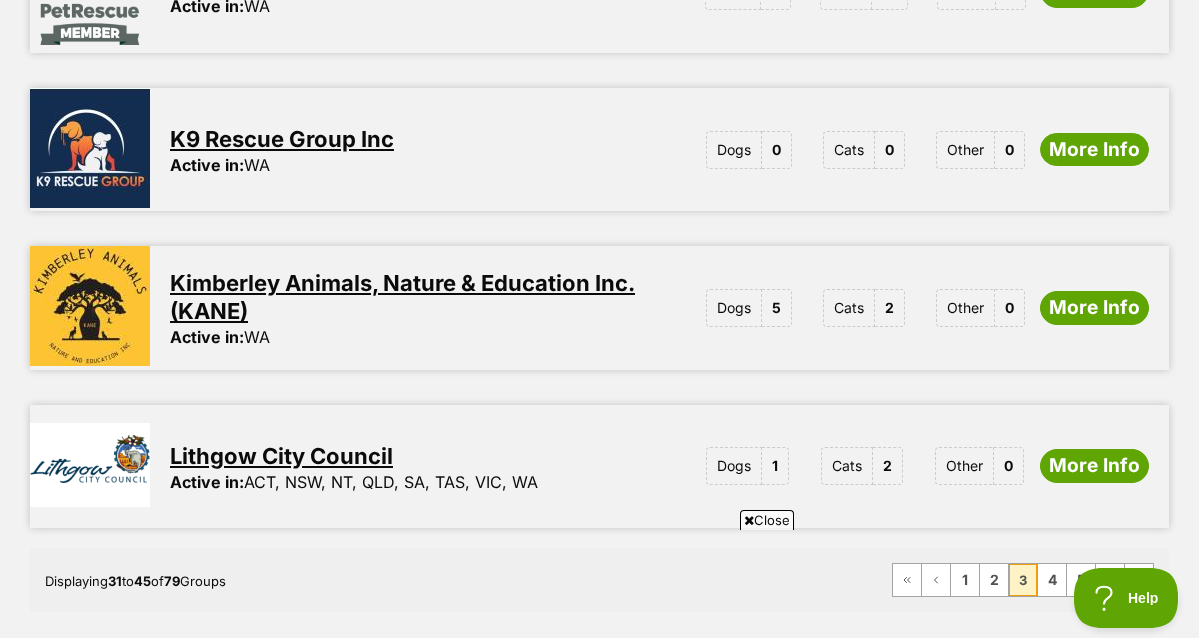 click on "Kimberley Animals, Nature & Education Inc. (KANE)" at bounding box center [402, 297] 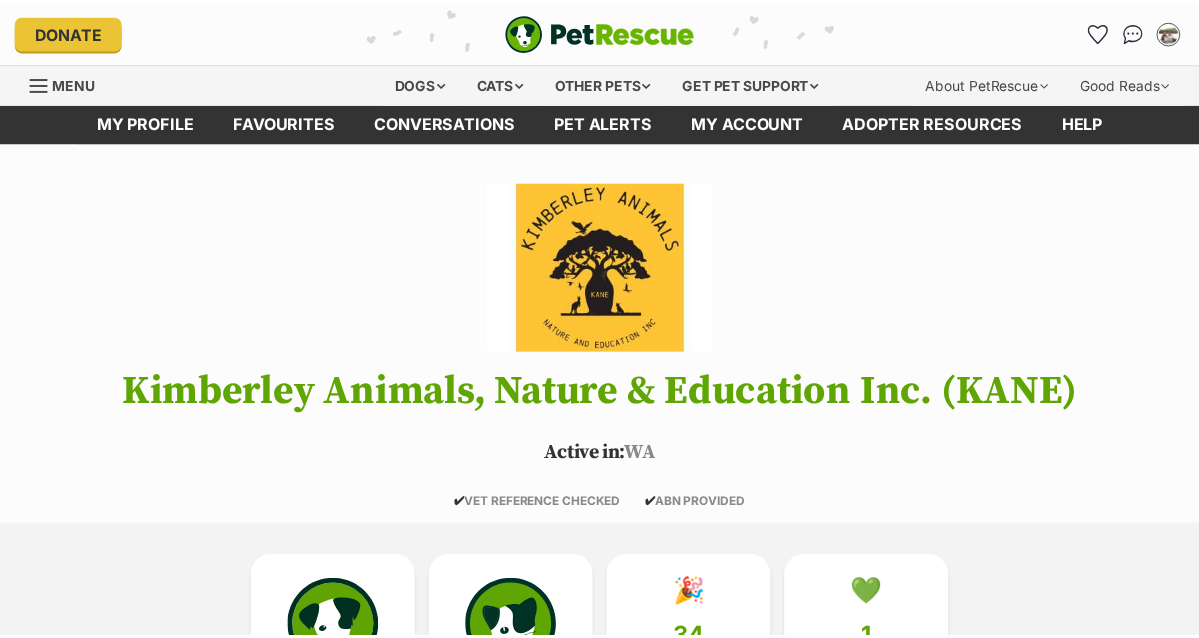 scroll, scrollTop: 0, scrollLeft: 0, axis: both 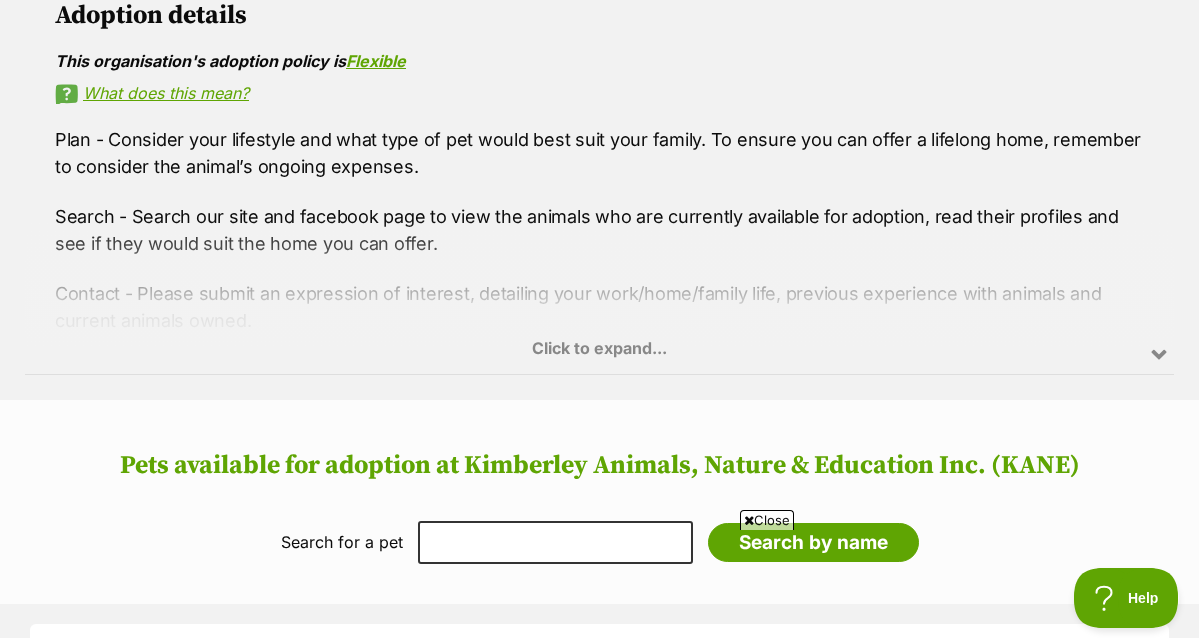 click on "Click to expand..." at bounding box center (599, 297) 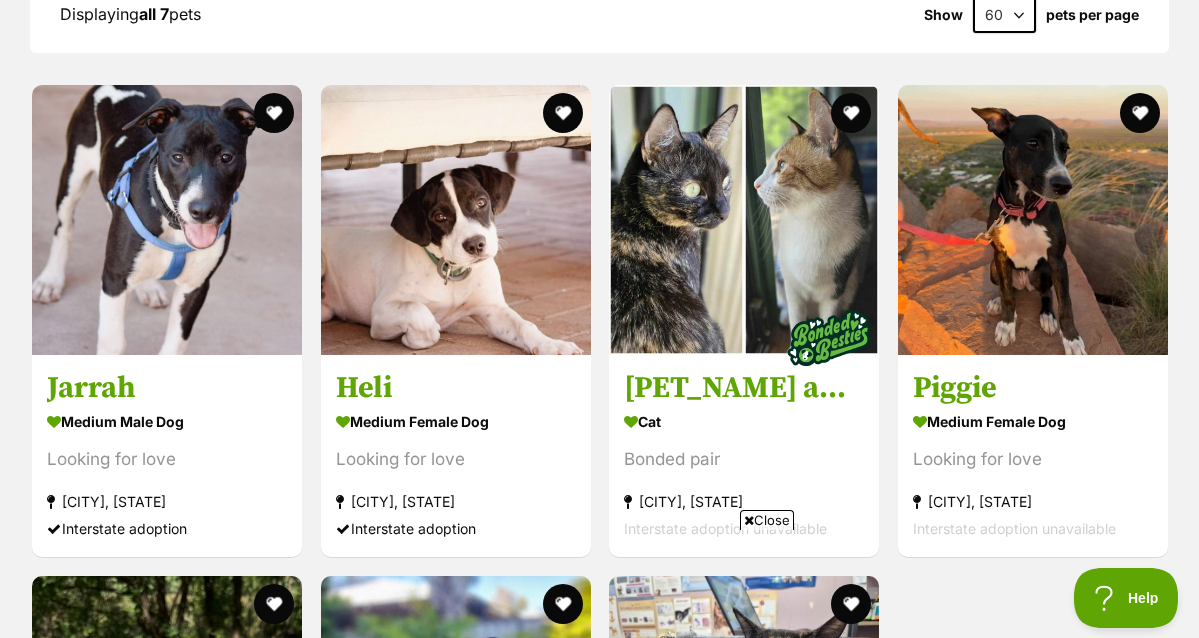 scroll, scrollTop: 2348, scrollLeft: 0, axis: vertical 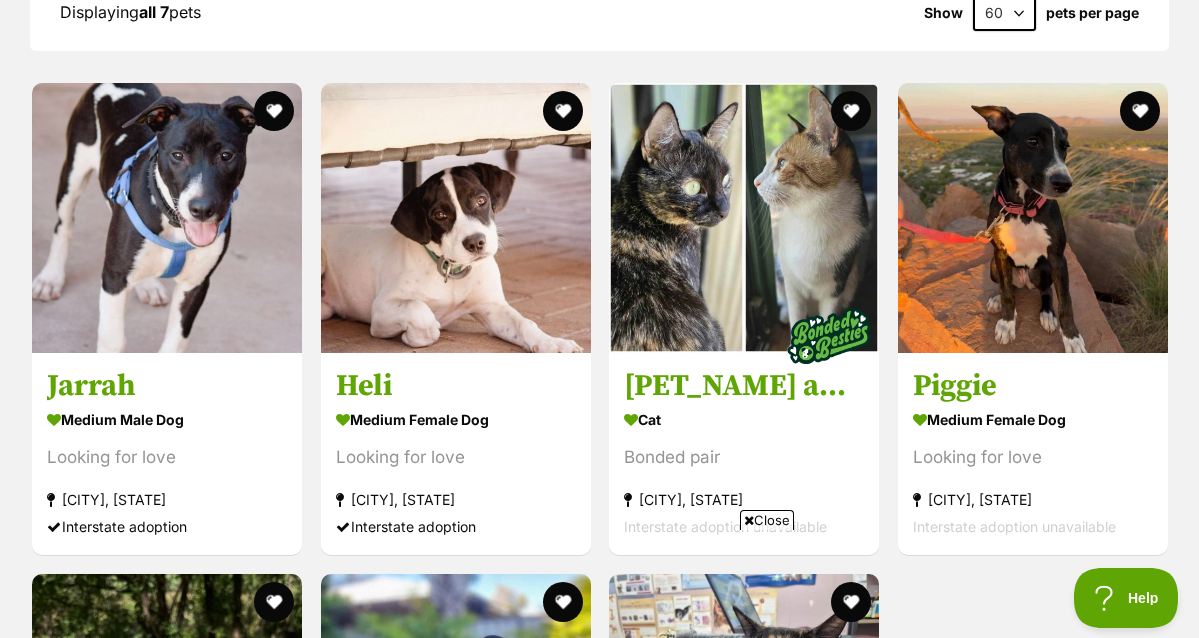 click at bounding box center [456, 218] 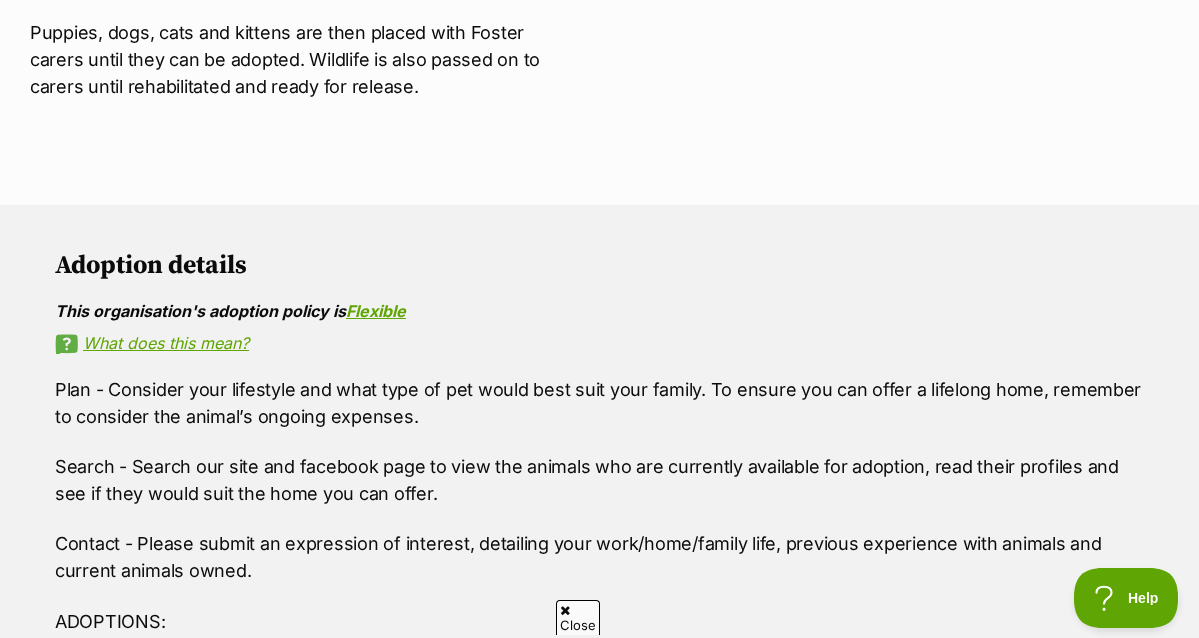 scroll, scrollTop: 0, scrollLeft: 0, axis: both 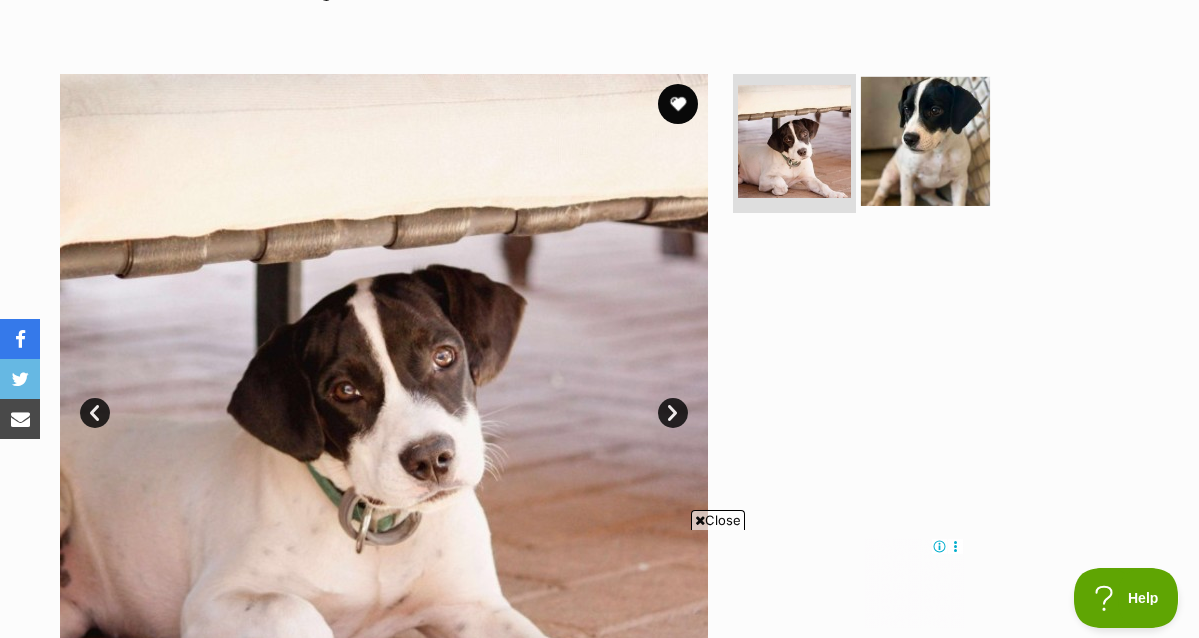 click at bounding box center [925, 140] 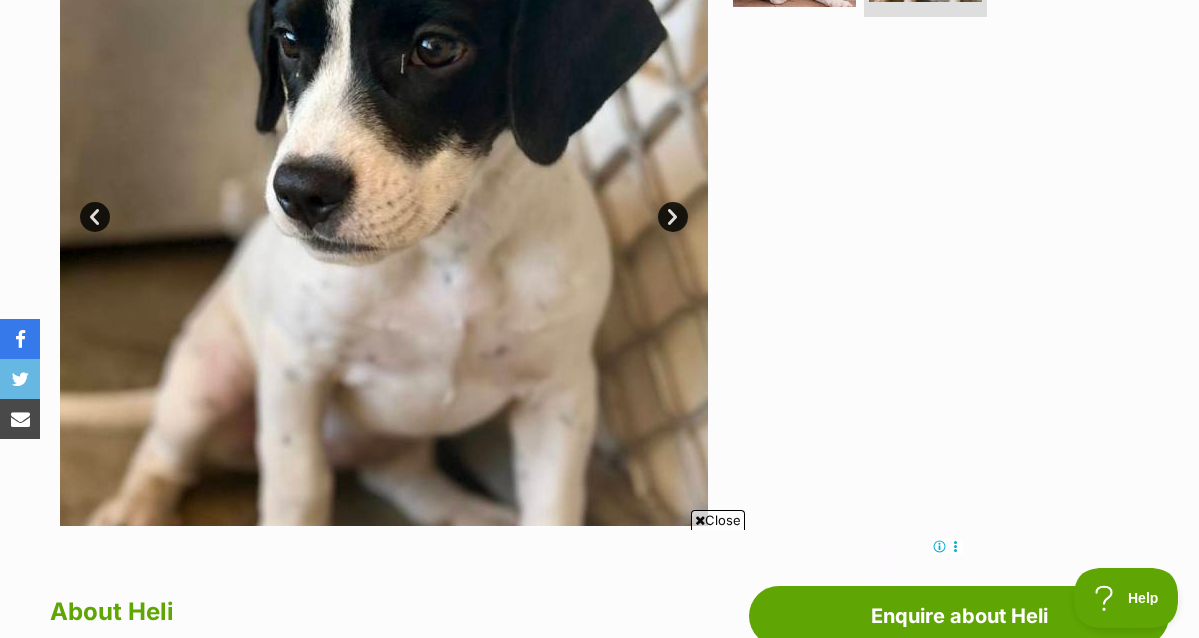 scroll, scrollTop: 0, scrollLeft: 0, axis: both 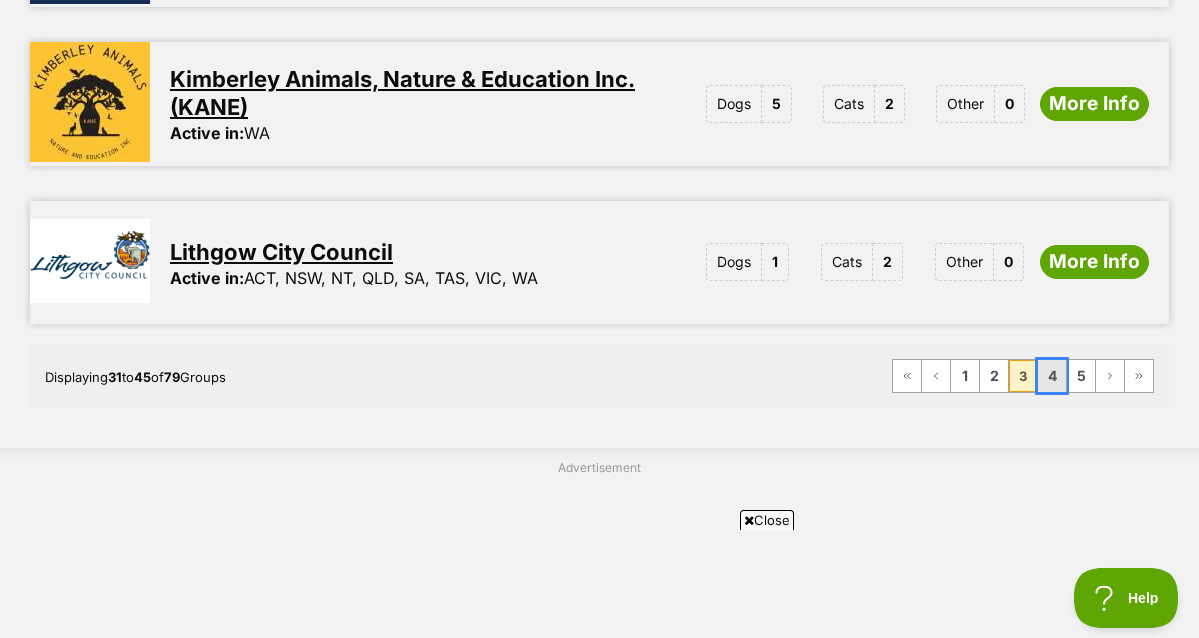 click on "4" at bounding box center [1052, 376] 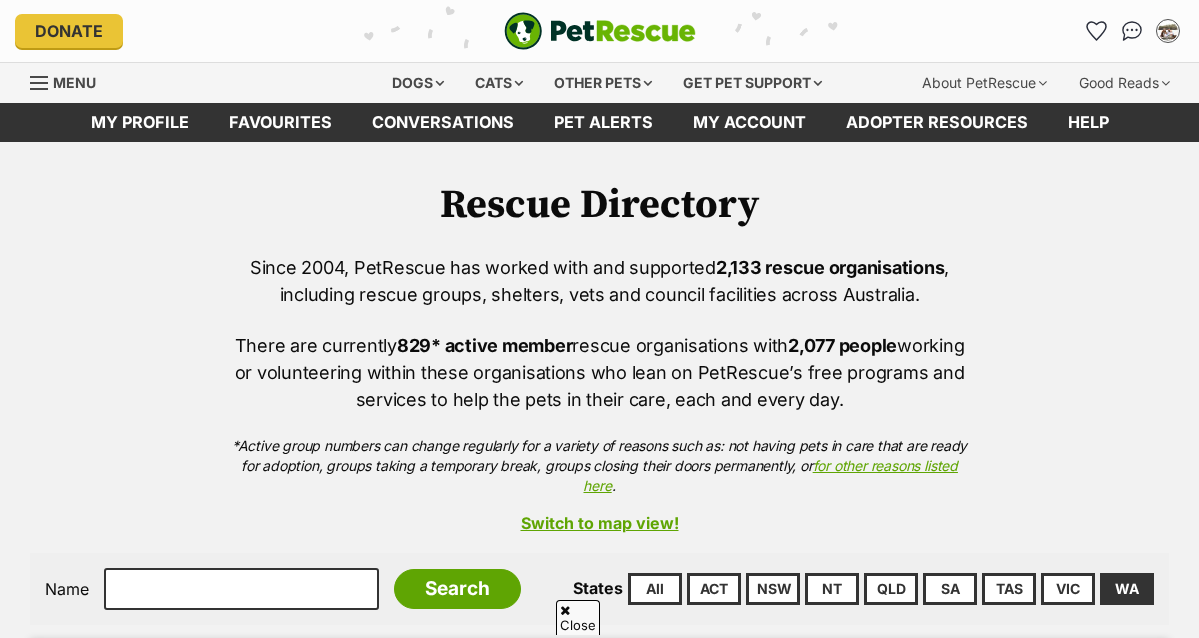 scroll, scrollTop: 455, scrollLeft: 0, axis: vertical 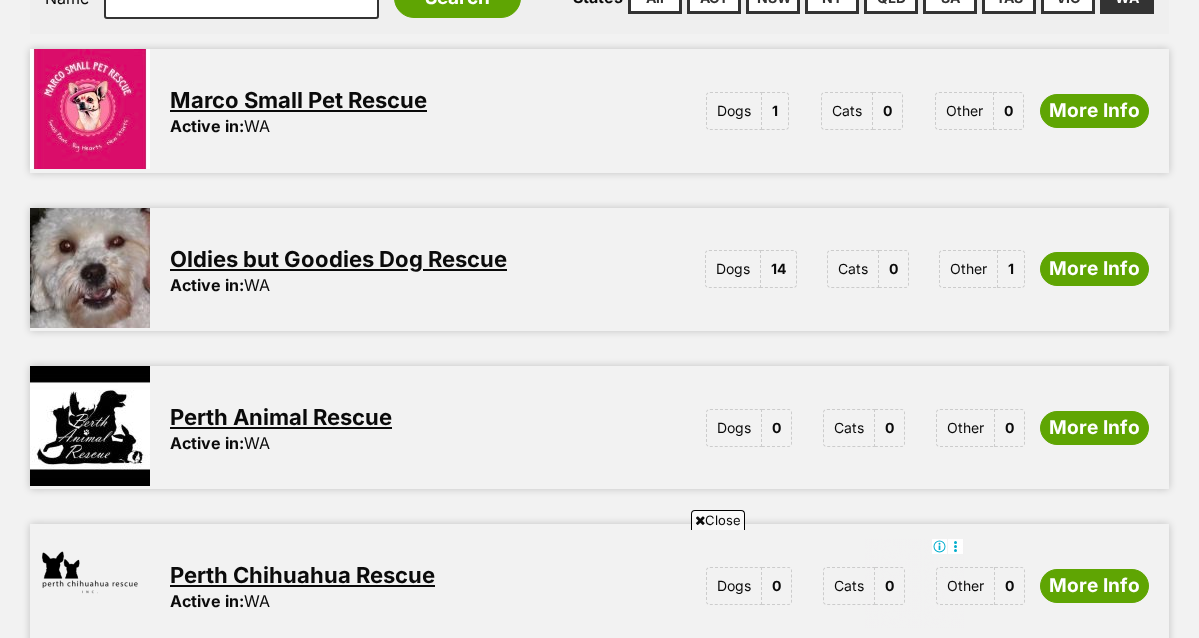 click on "Oldies but Goodies Dog Rescue" at bounding box center [338, 259] 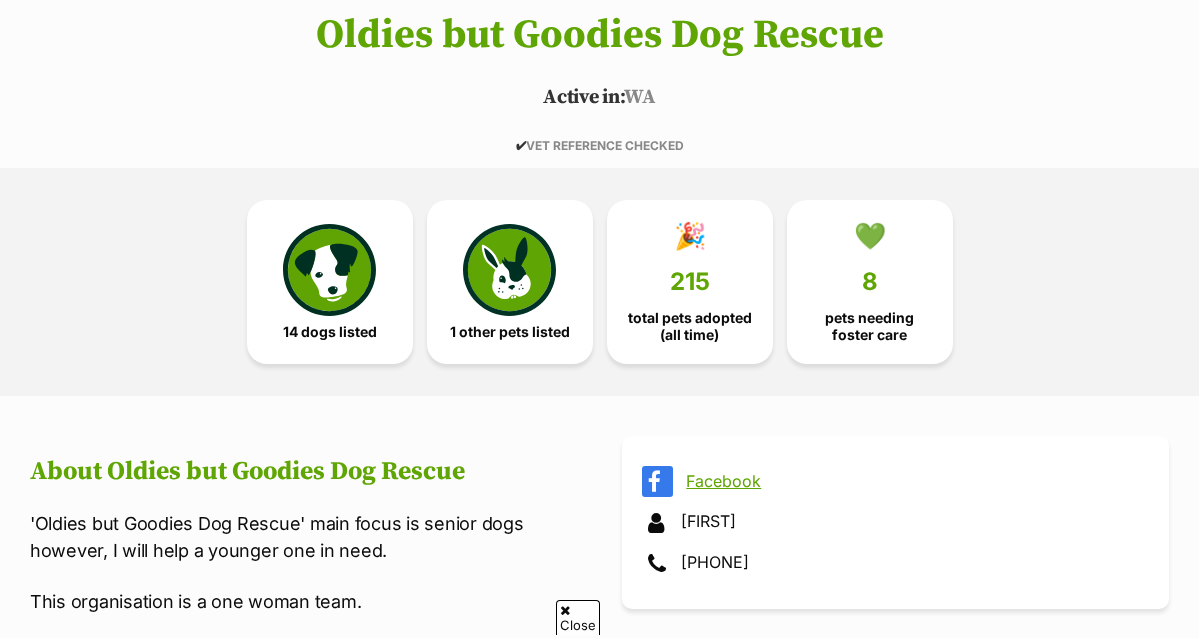 scroll, scrollTop: 0, scrollLeft: 0, axis: both 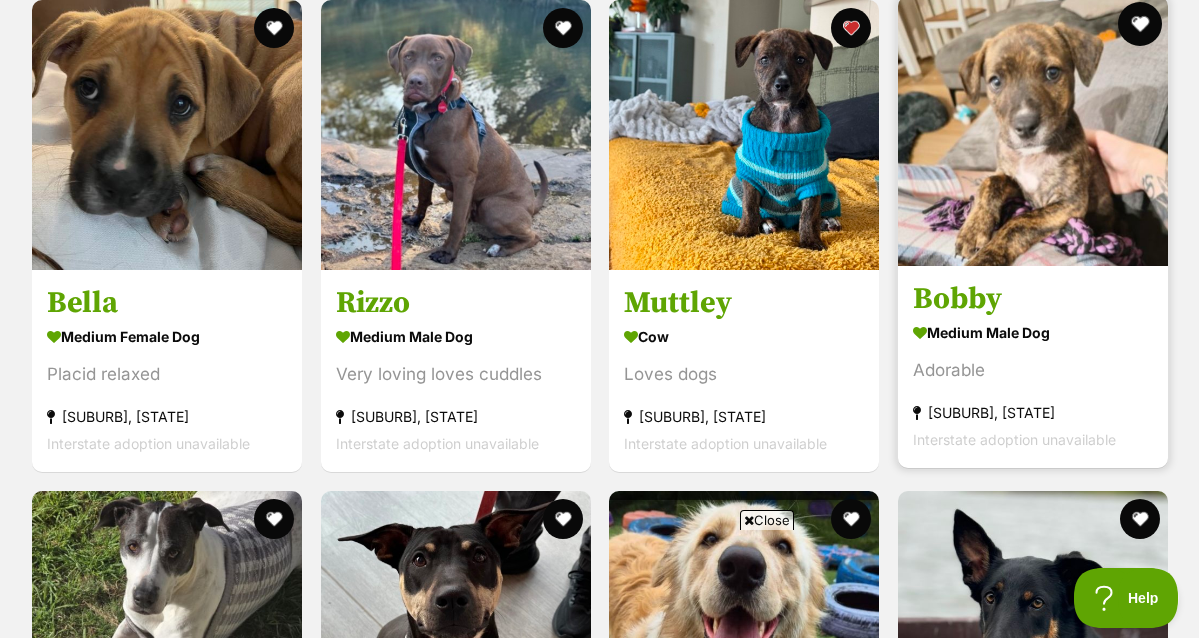 click at bounding box center [1139, 24] 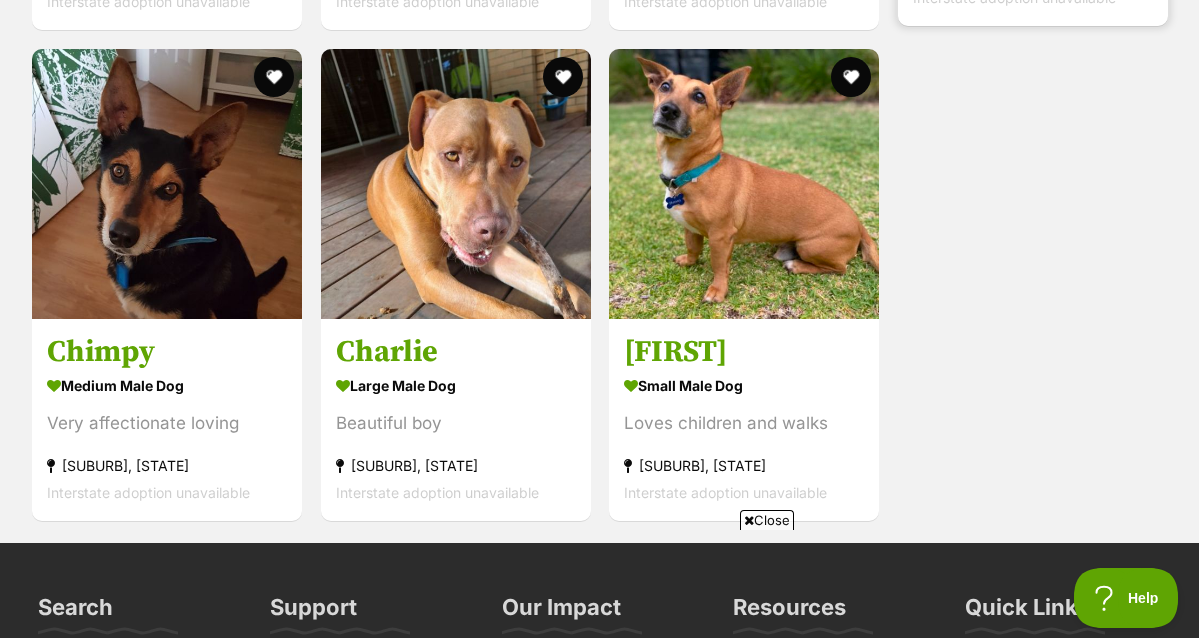 scroll, scrollTop: 3382, scrollLeft: 0, axis: vertical 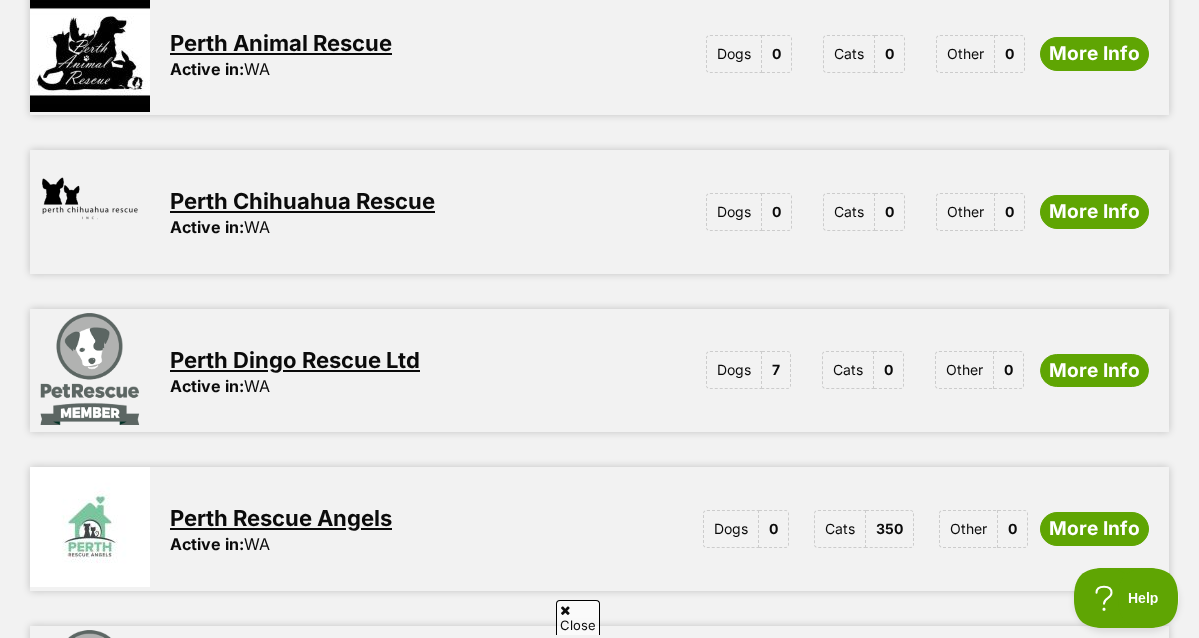 click on "Perth Dingo Rescue Ltd" at bounding box center [295, 360] 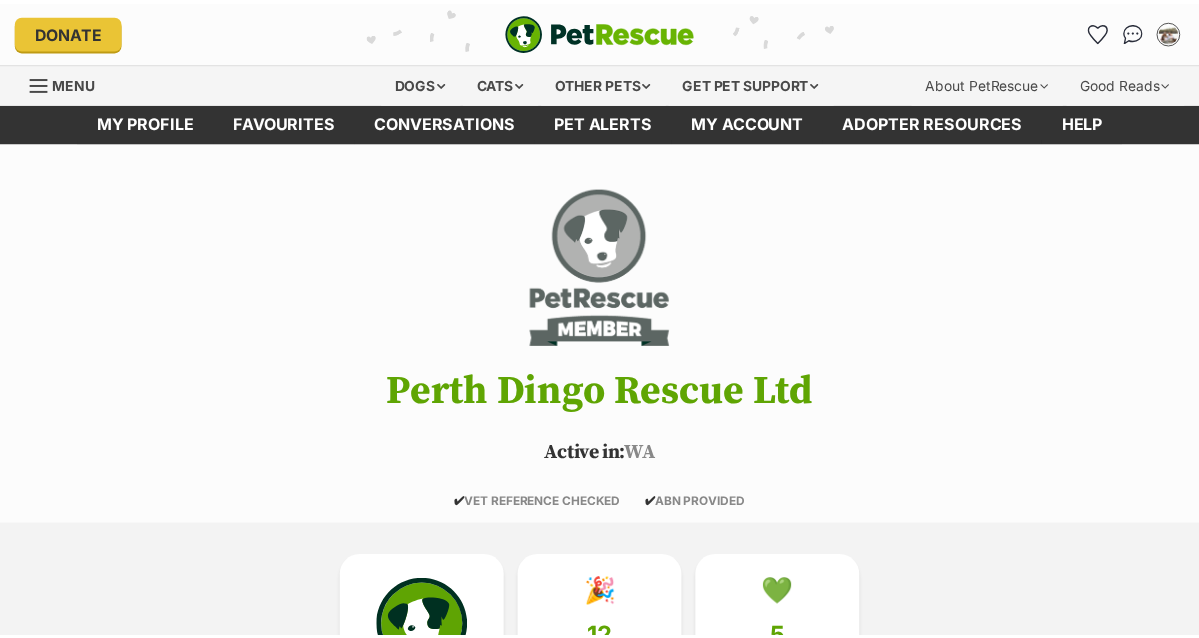 scroll, scrollTop: 0, scrollLeft: 0, axis: both 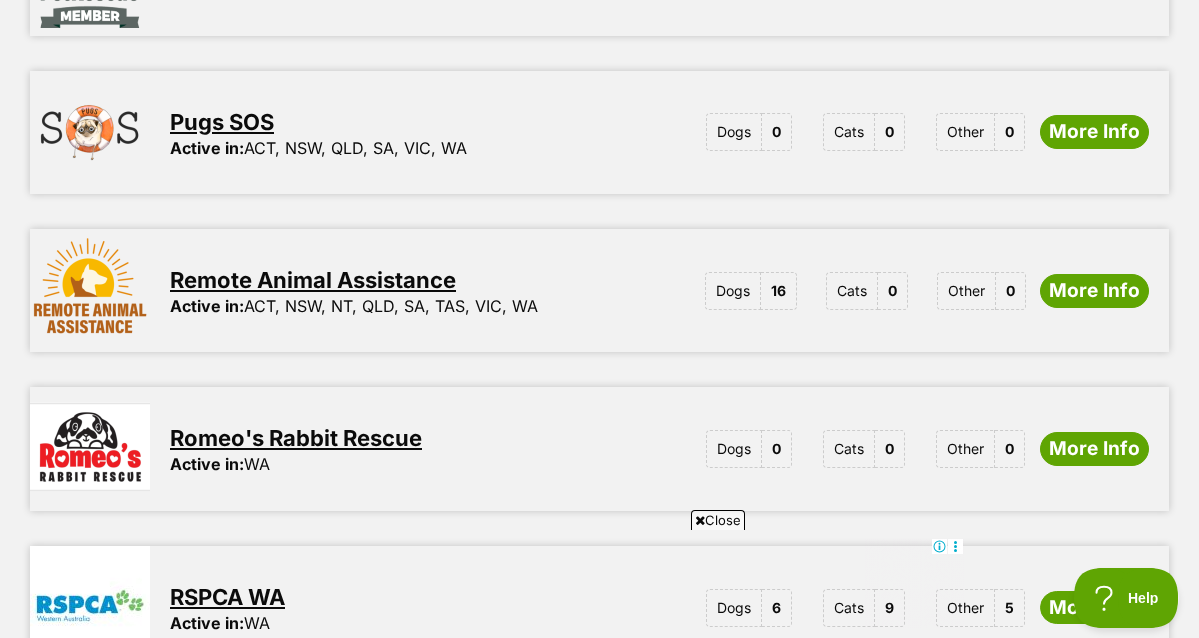 click on "Remote Animal Assistance" at bounding box center (313, 280) 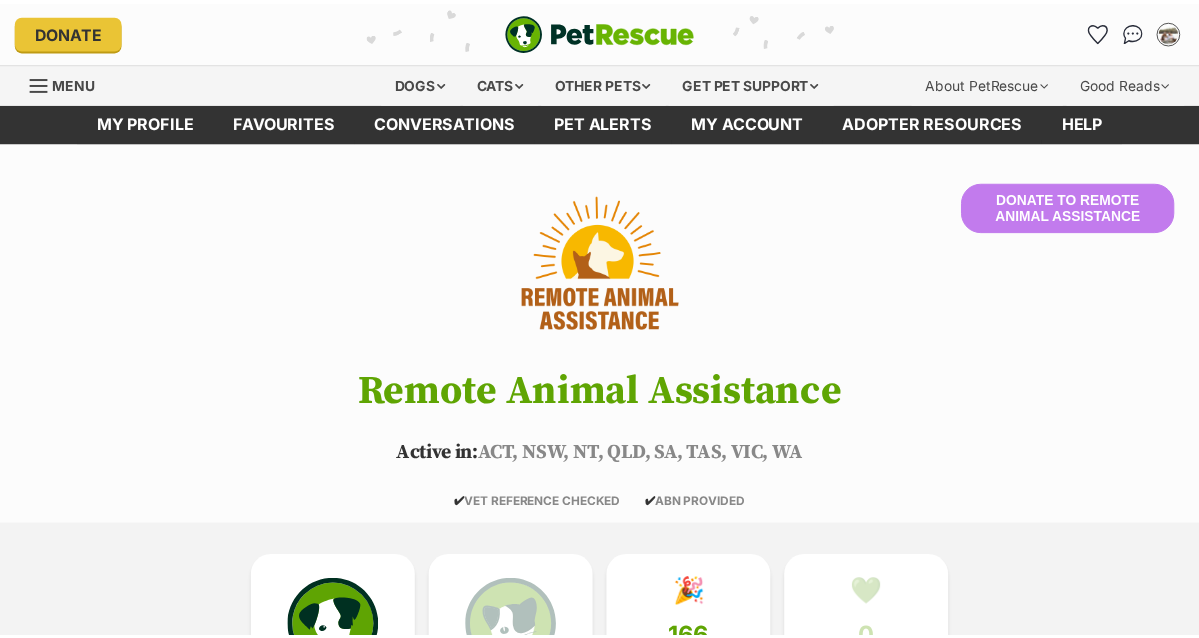 scroll, scrollTop: 0, scrollLeft: 0, axis: both 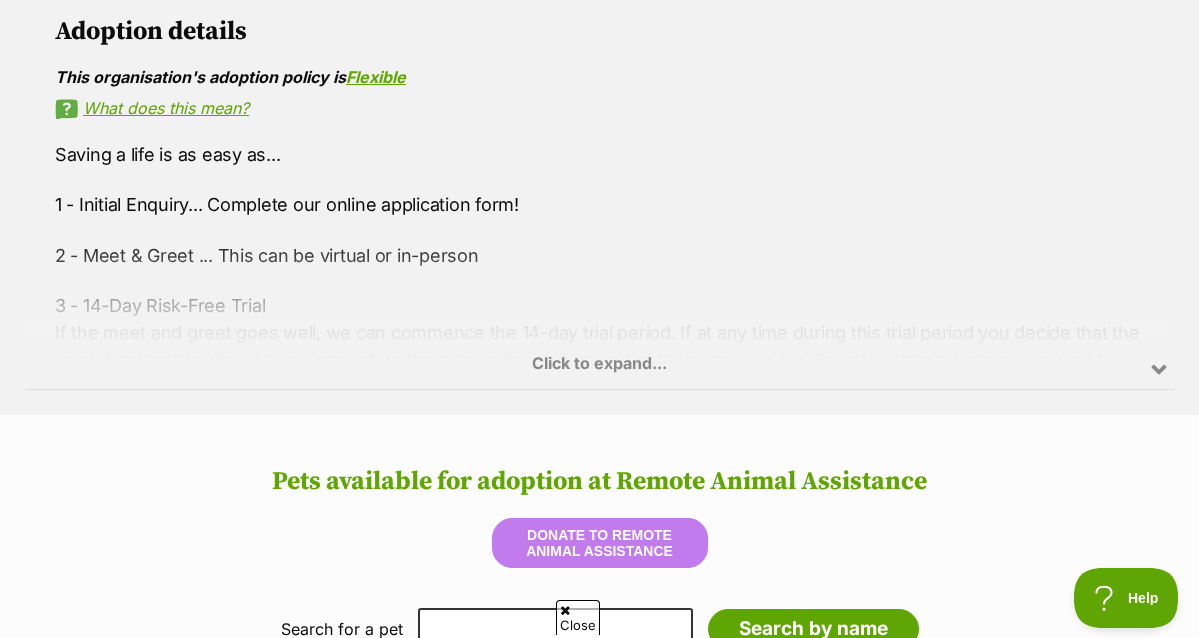 click on "Click to expand..." at bounding box center (599, 312) 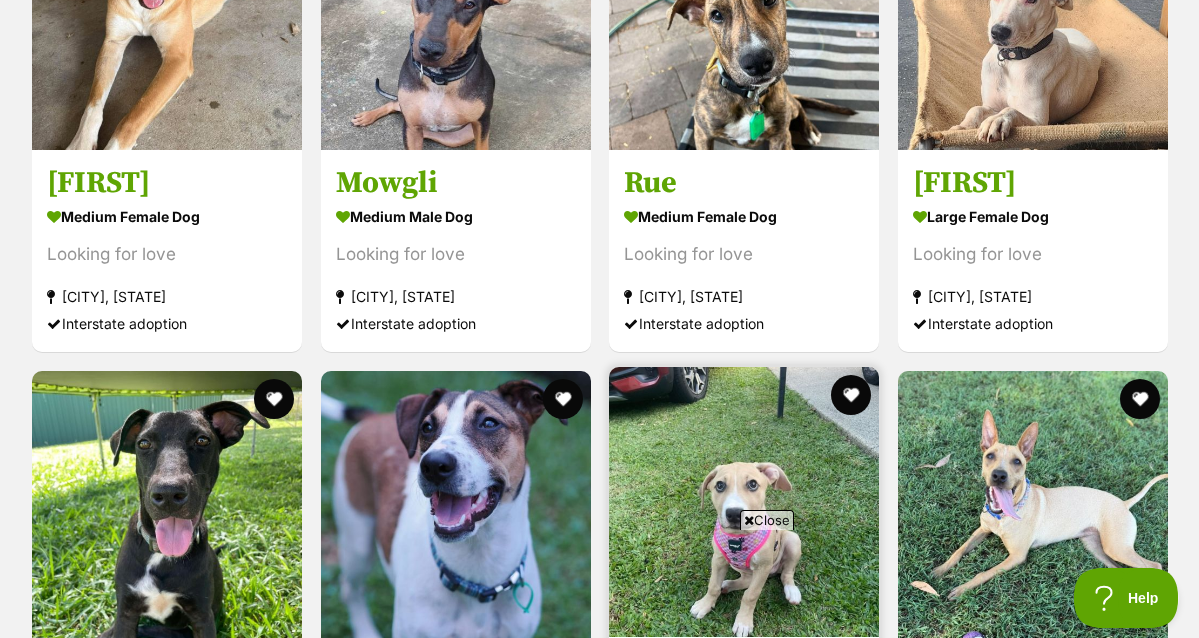 scroll, scrollTop: 2439, scrollLeft: 0, axis: vertical 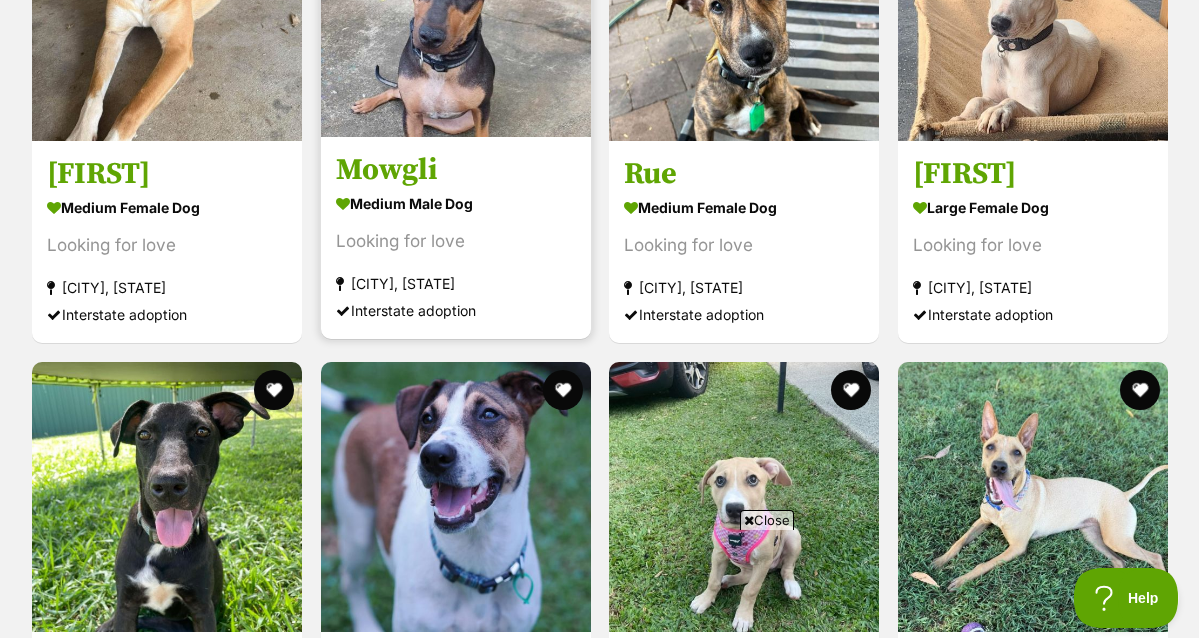 click on "Mowgli
medium male Dog
Looking for love
Mareeba, QLD
Interstate adoption" at bounding box center (456, 237) 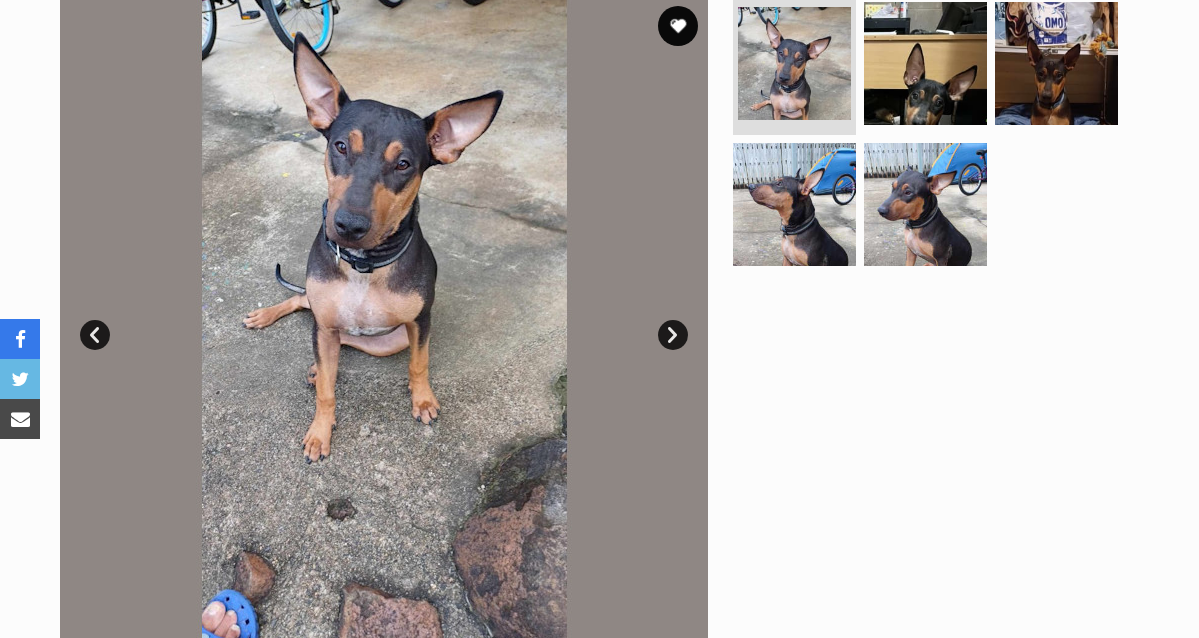 scroll, scrollTop: 0, scrollLeft: 0, axis: both 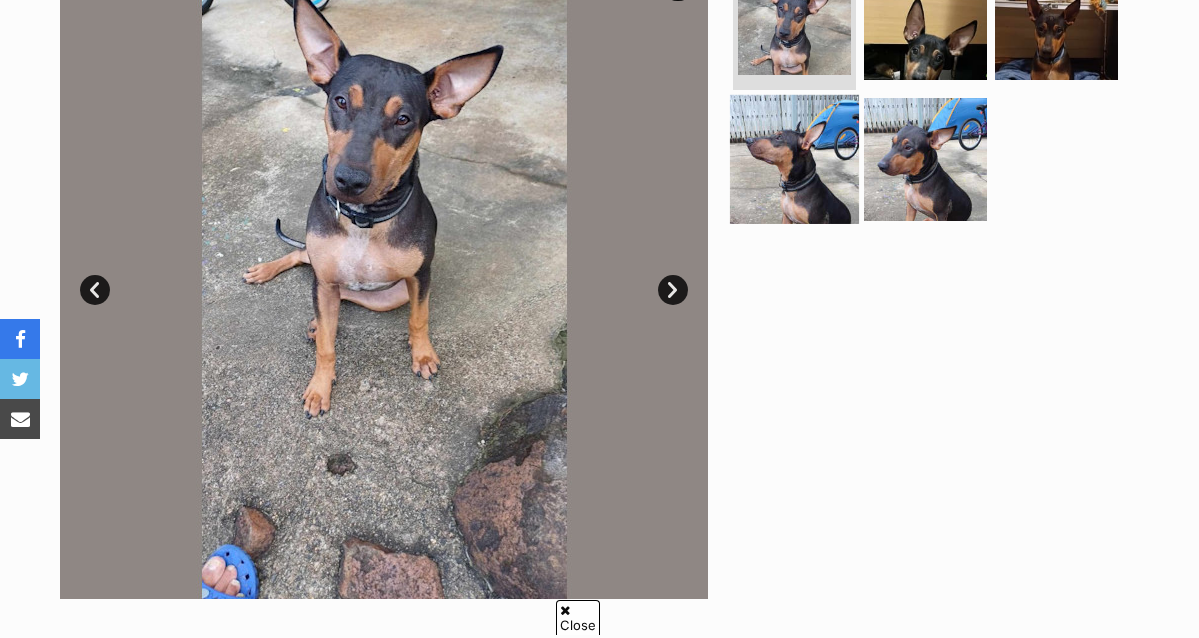 click at bounding box center (794, 159) 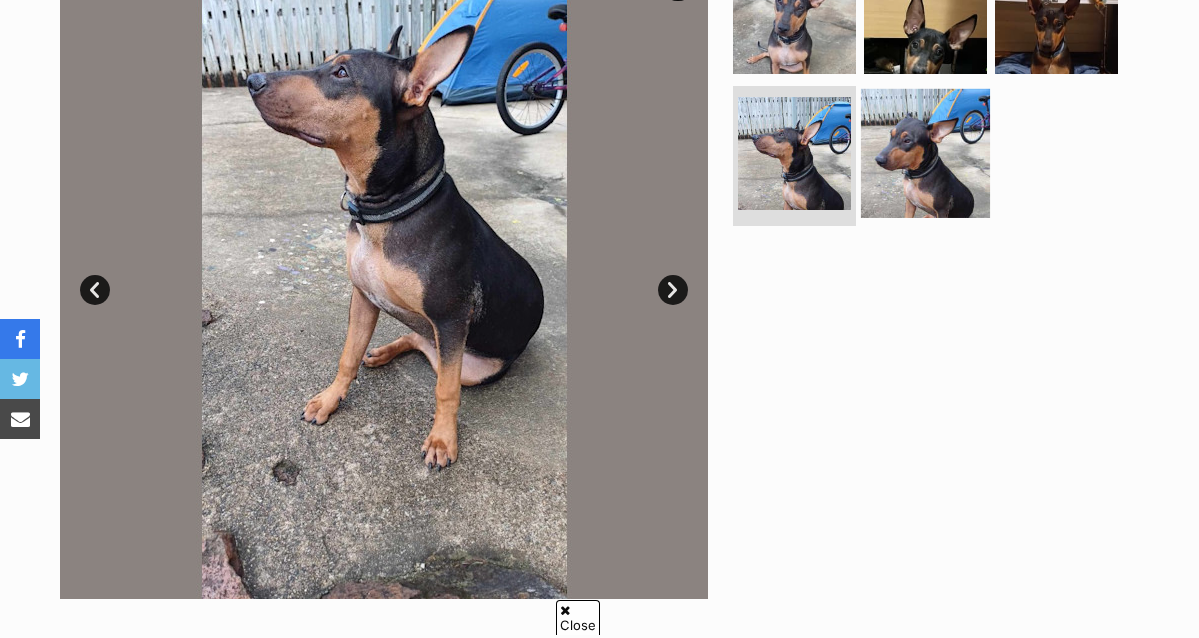 scroll, scrollTop: 0, scrollLeft: 0, axis: both 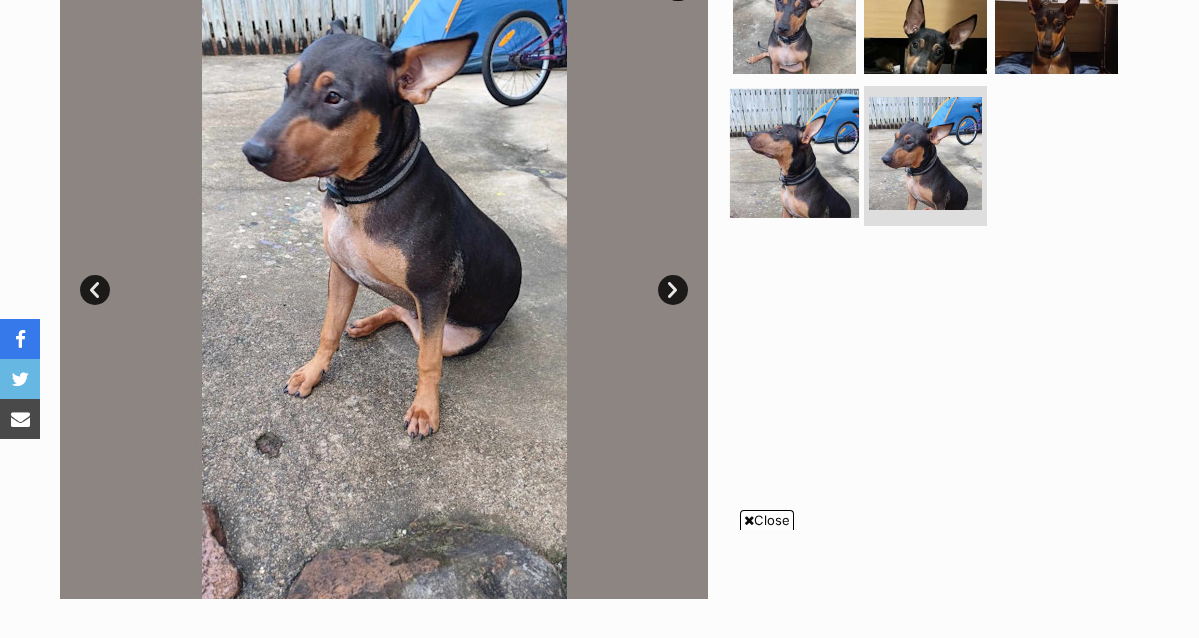 click at bounding box center (794, 153) 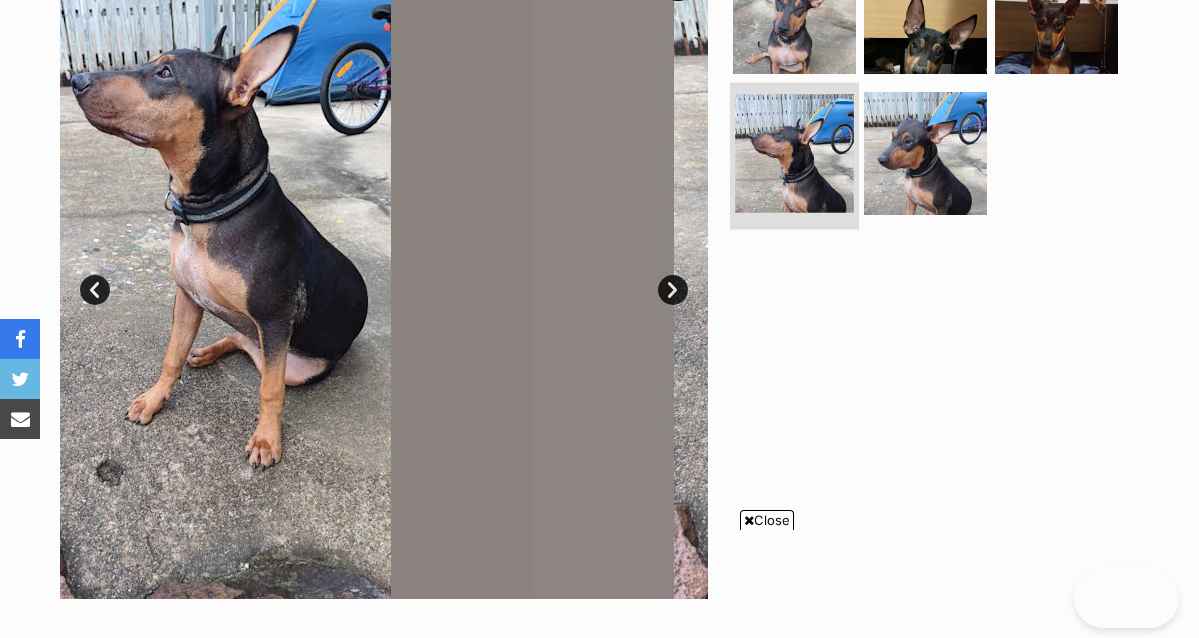 scroll, scrollTop: 0, scrollLeft: 0, axis: both 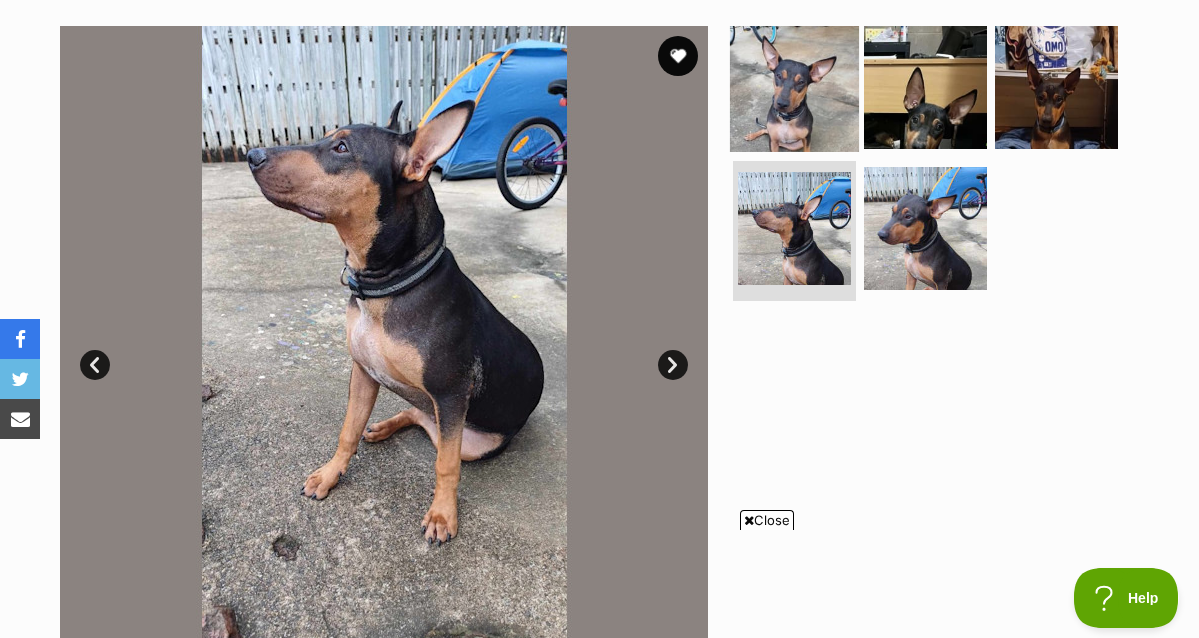 click at bounding box center (794, 86) 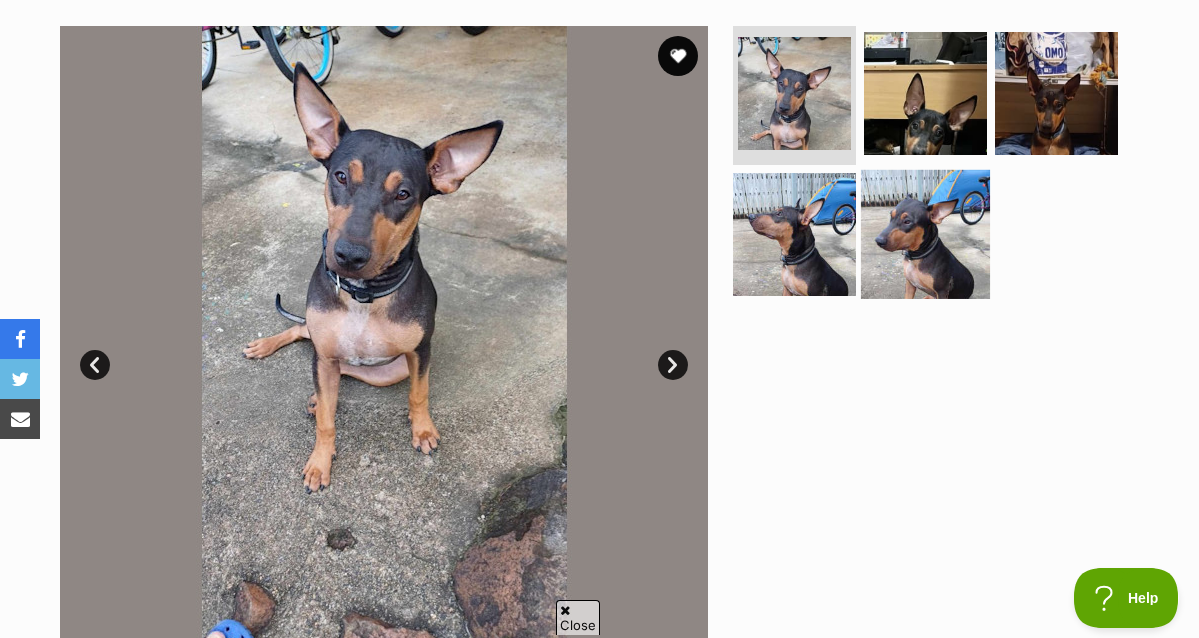 click at bounding box center [925, 234] 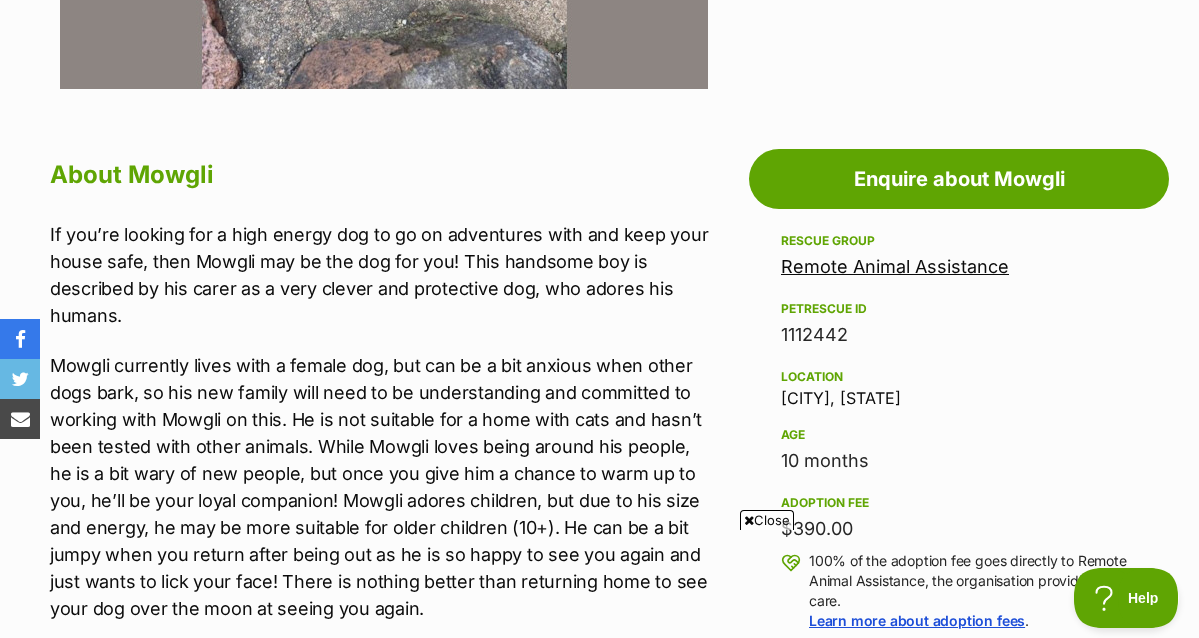 scroll, scrollTop: 954, scrollLeft: 0, axis: vertical 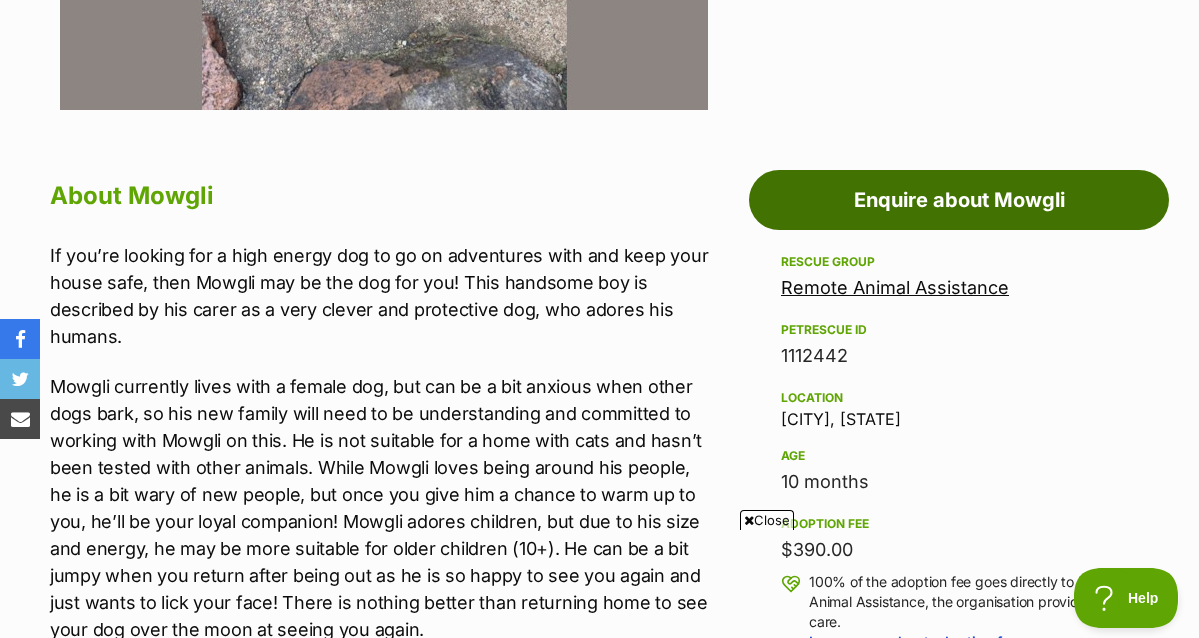 click on "Enquire about Mowgli" at bounding box center [959, 200] 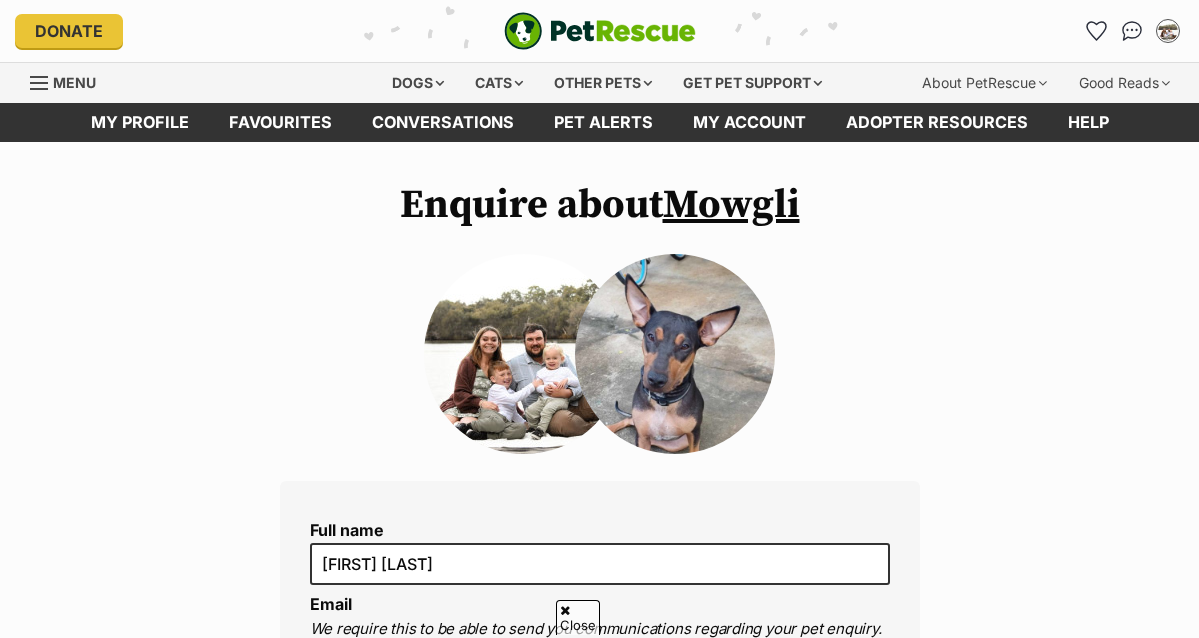 scroll, scrollTop: 637, scrollLeft: 0, axis: vertical 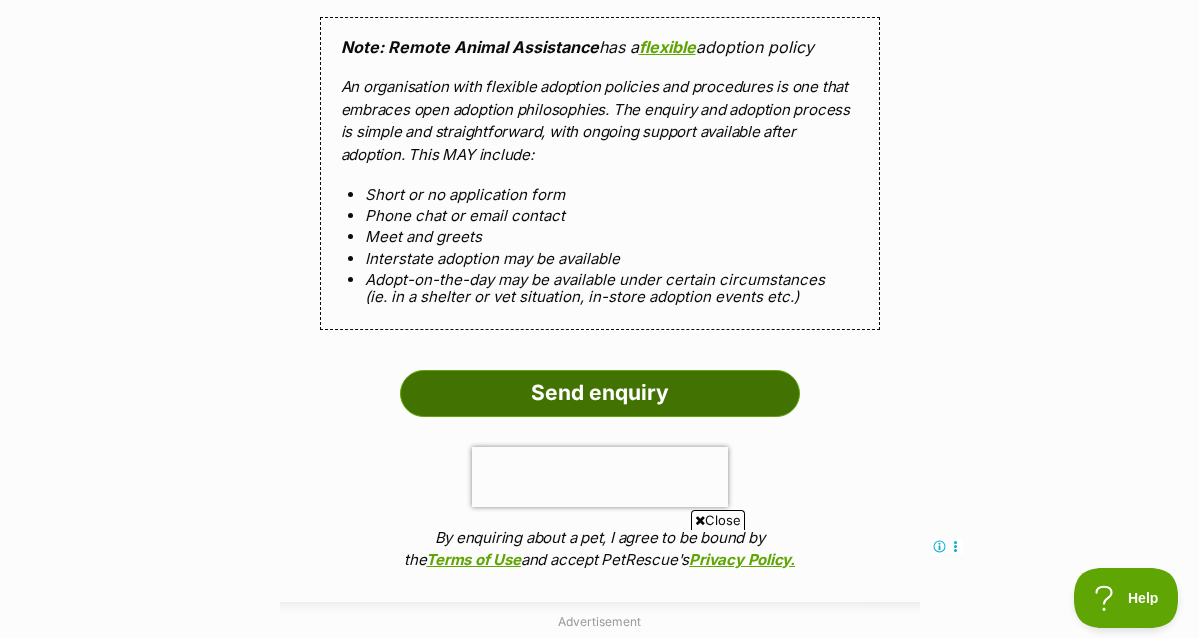 click on "Send enquiry" at bounding box center [600, 393] 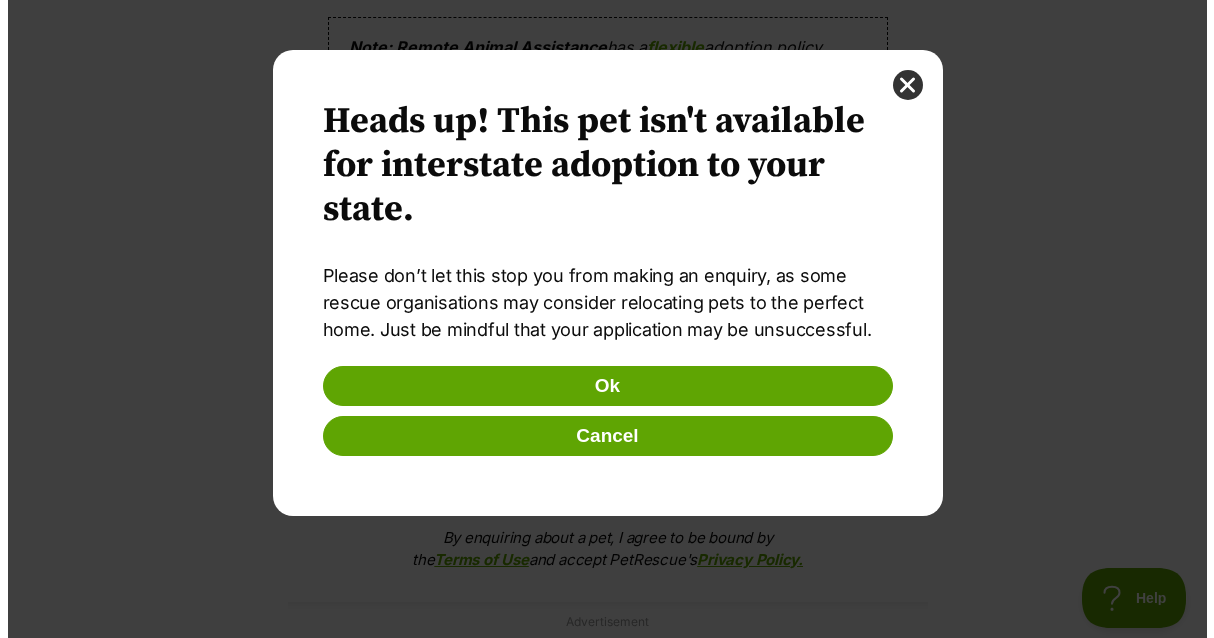 scroll, scrollTop: 0, scrollLeft: 0, axis: both 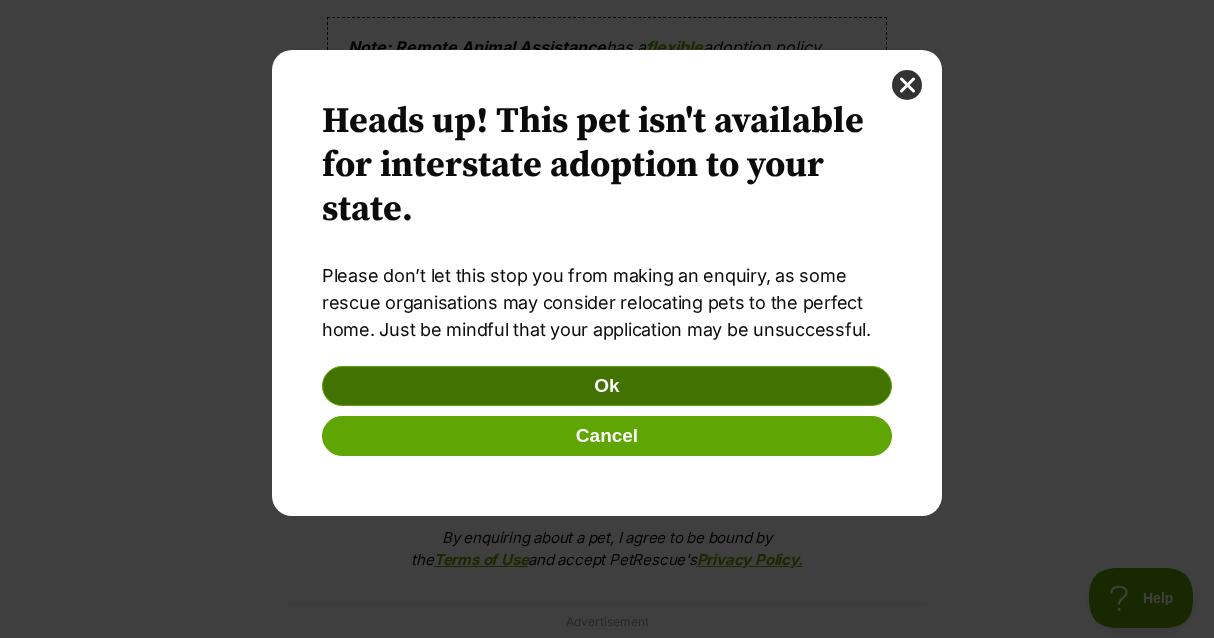 click on "Ok" at bounding box center [607, 386] 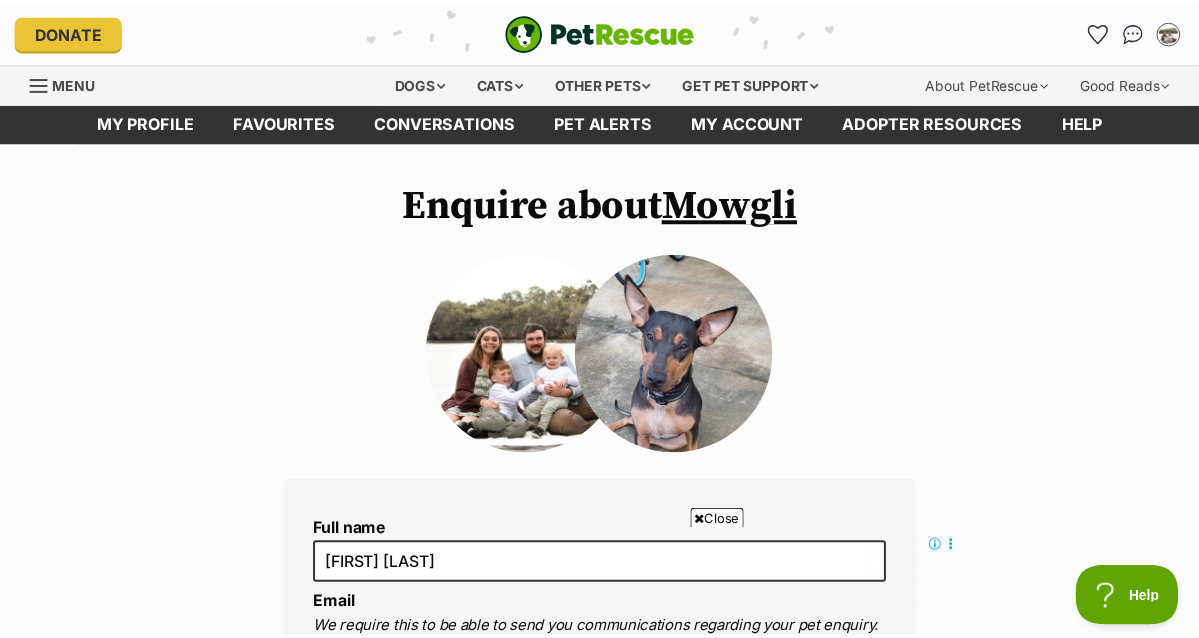 scroll, scrollTop: 1880, scrollLeft: 0, axis: vertical 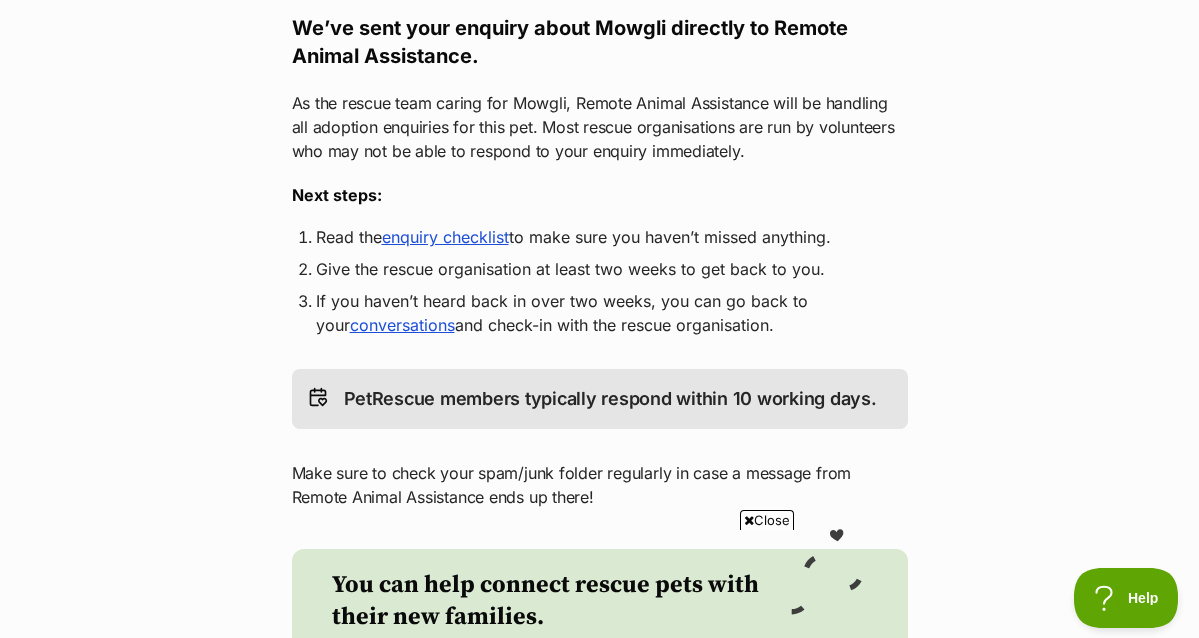 click on "enquiry checklist" at bounding box center (445, 237) 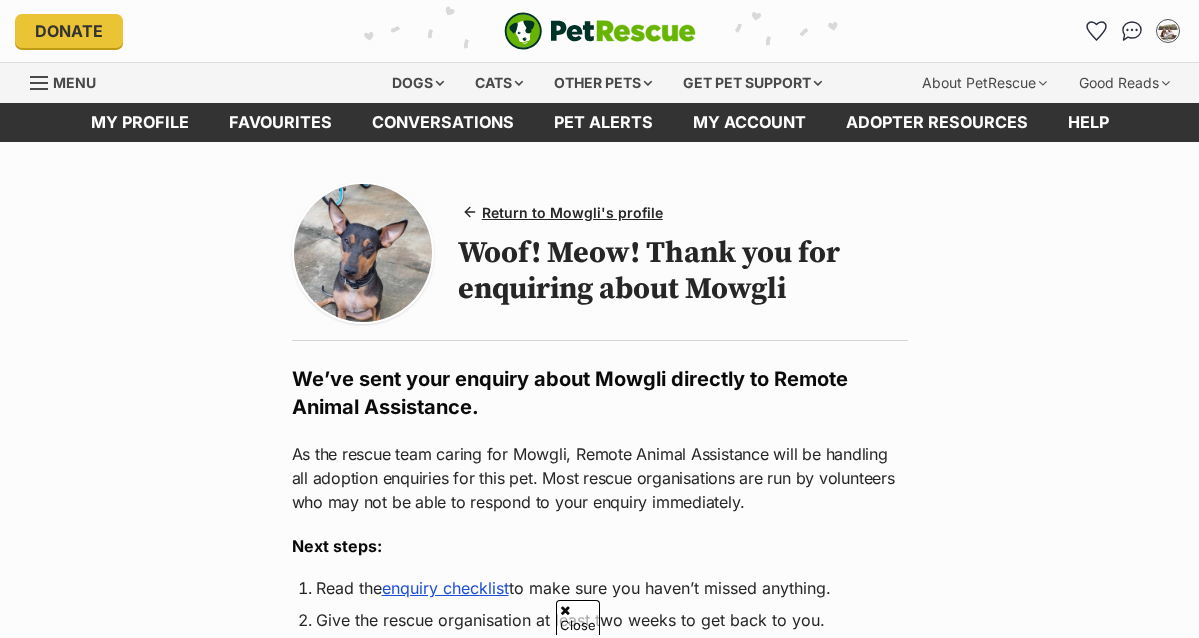 scroll, scrollTop: 351, scrollLeft: 0, axis: vertical 